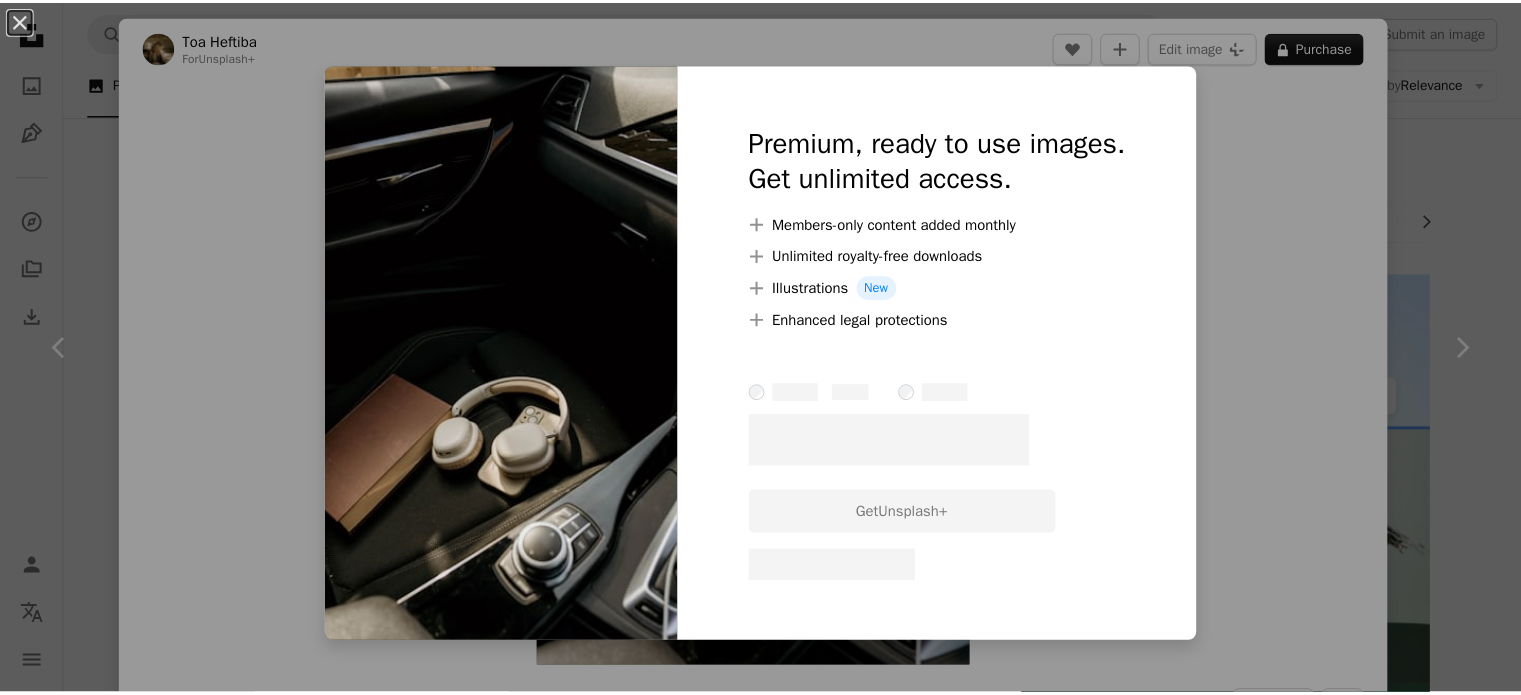 scroll, scrollTop: 1700, scrollLeft: 0, axis: vertical 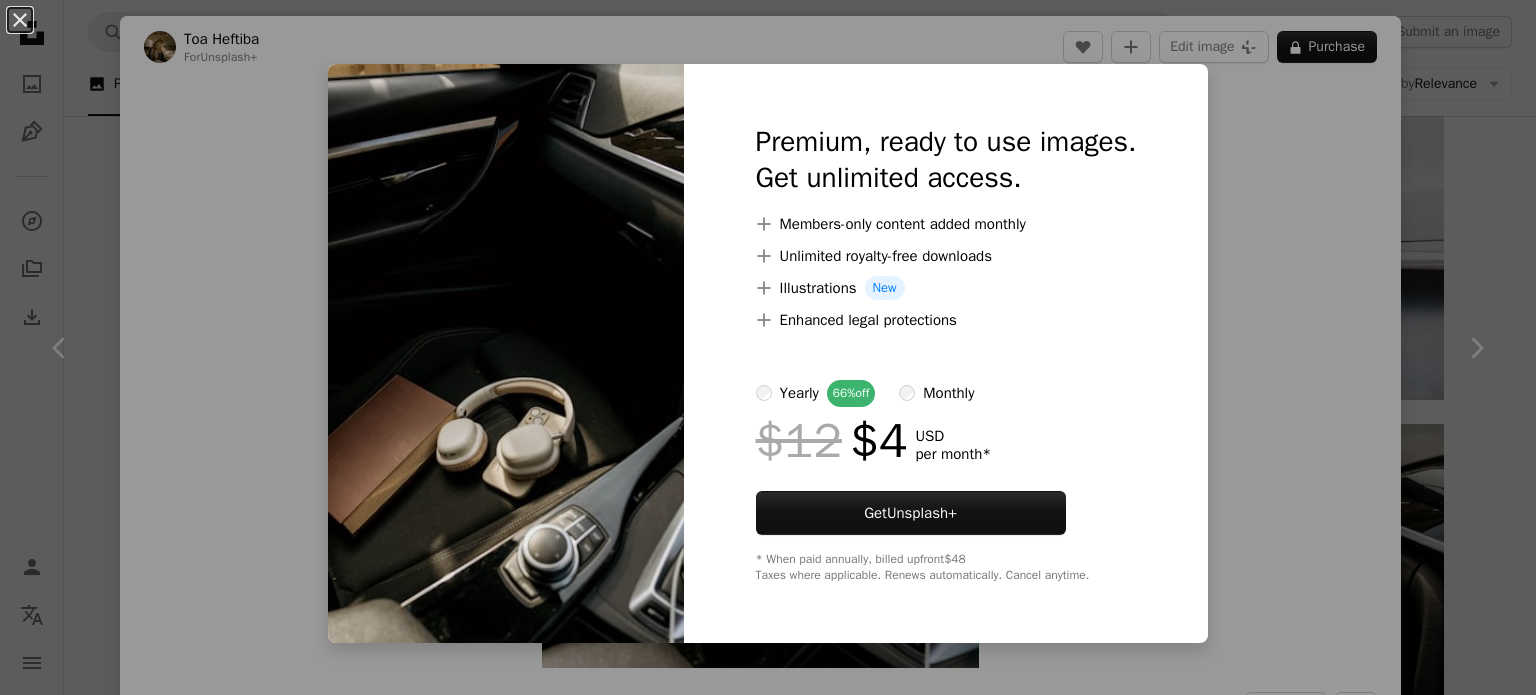 click on "An X shape Premium, ready to use images. Get unlimited access. A plus sign Members-only content added monthly A plus sign Unlimited royalty-free downloads A plus sign Illustrations  New A plus sign Enhanced legal protections yearly 66%  off monthly $12   $4 USD per month * Get  Unsplash+ * When paid annually, billed upfront  $48 Taxes where applicable. Renews automatically. Cancel anytime." at bounding box center (768, 347) 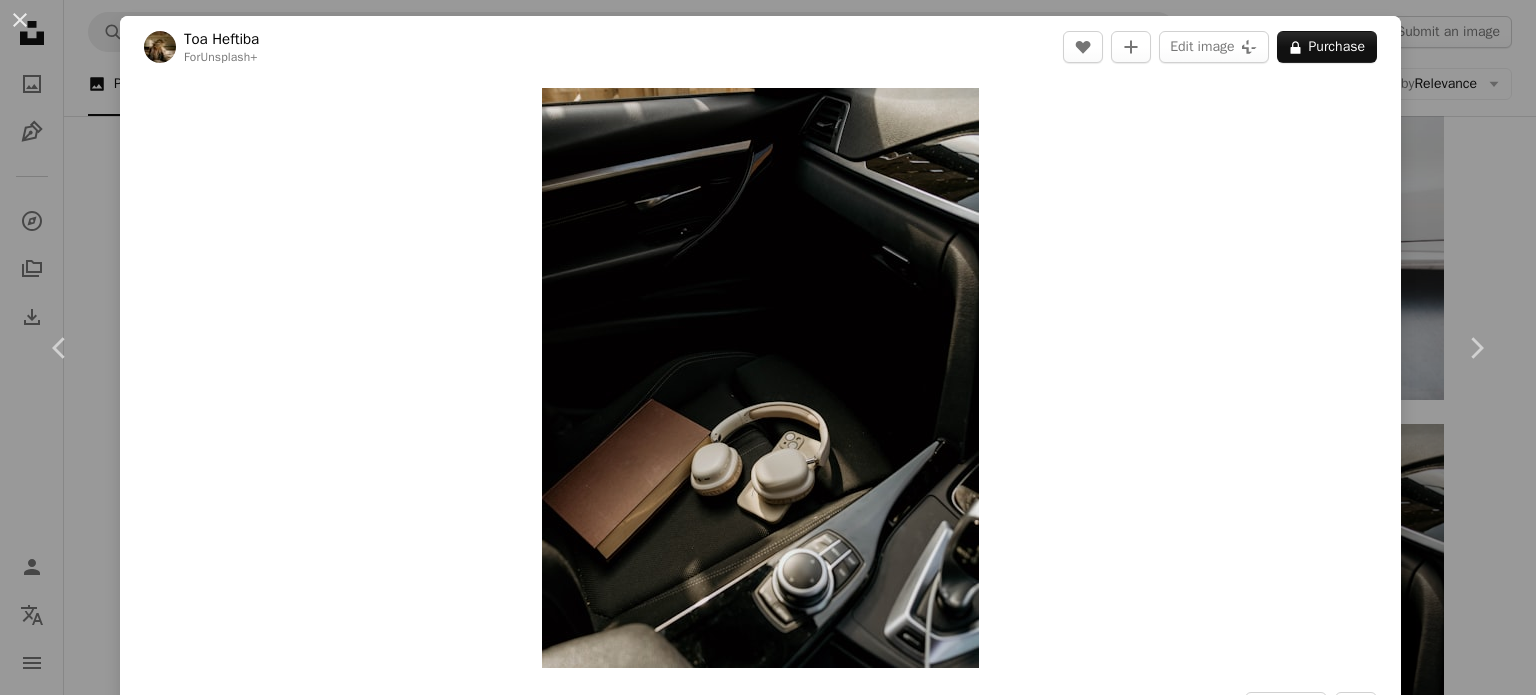 click on "[FIRST] [LAST]" at bounding box center [768, 347] 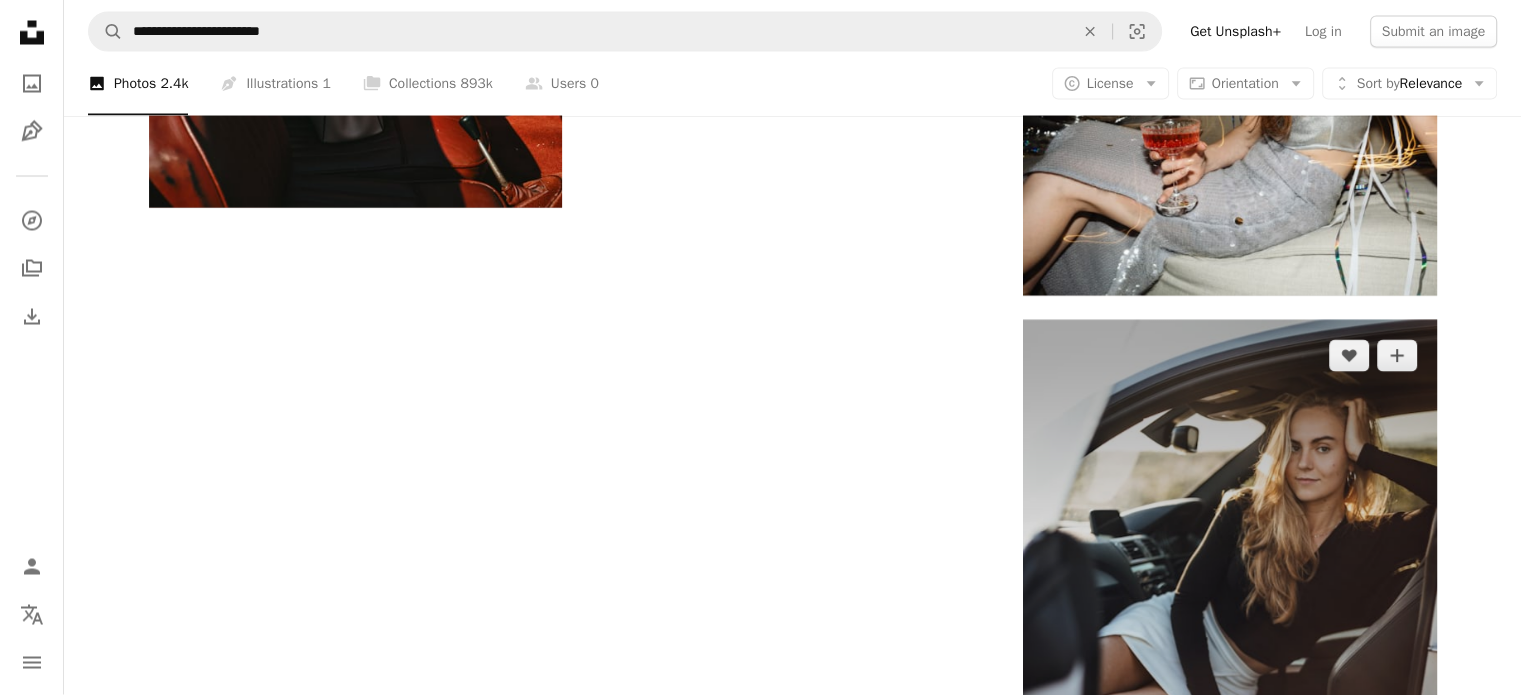 scroll, scrollTop: 3978, scrollLeft: 0, axis: vertical 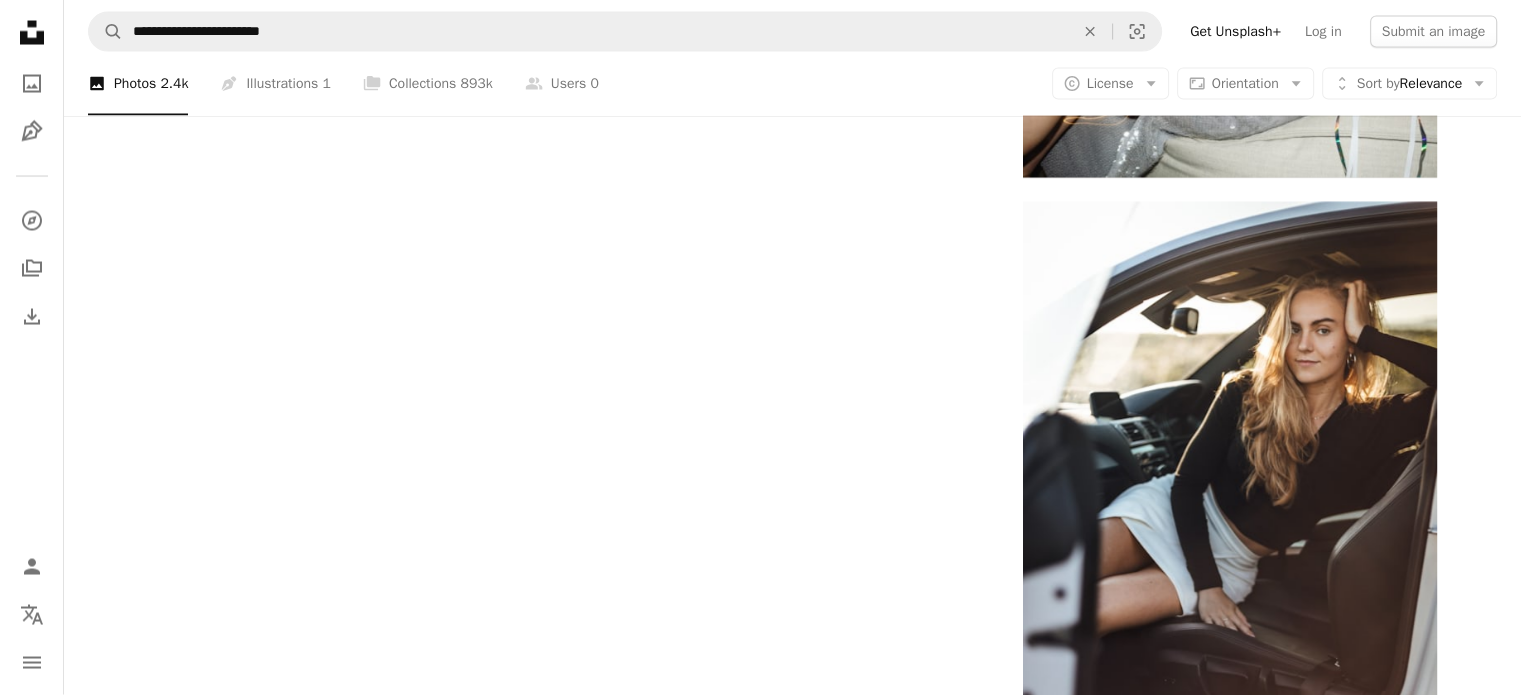 click at bounding box center (792, 1568) 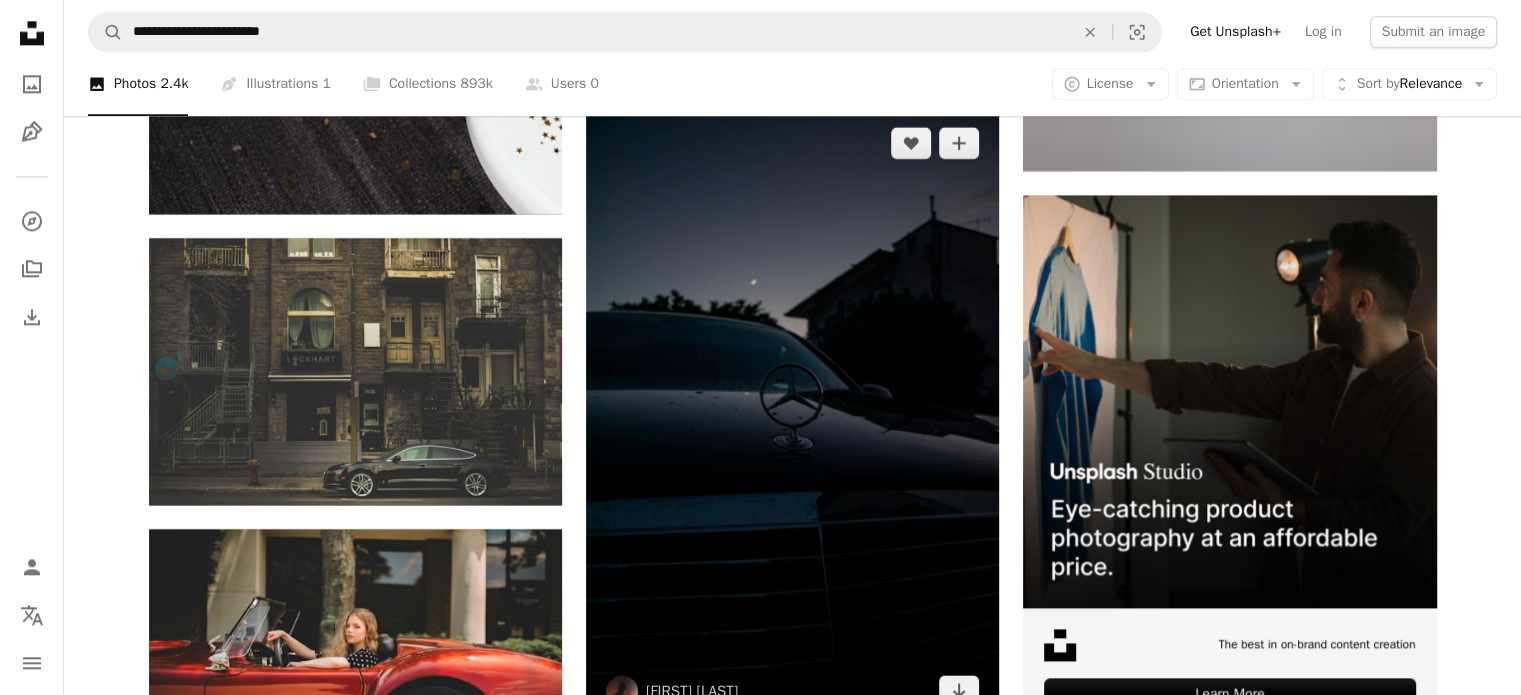 scroll, scrollTop: 10078, scrollLeft: 0, axis: vertical 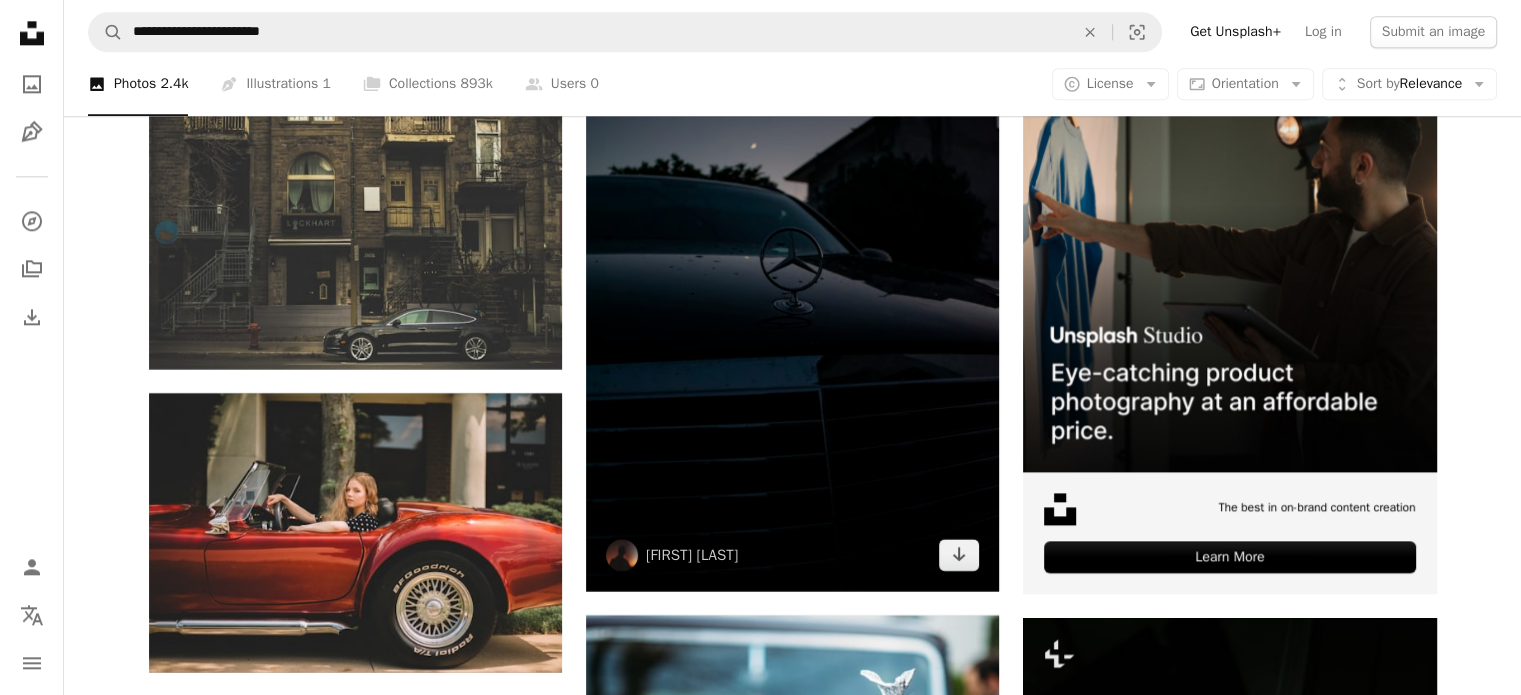 click at bounding box center (792, 281) 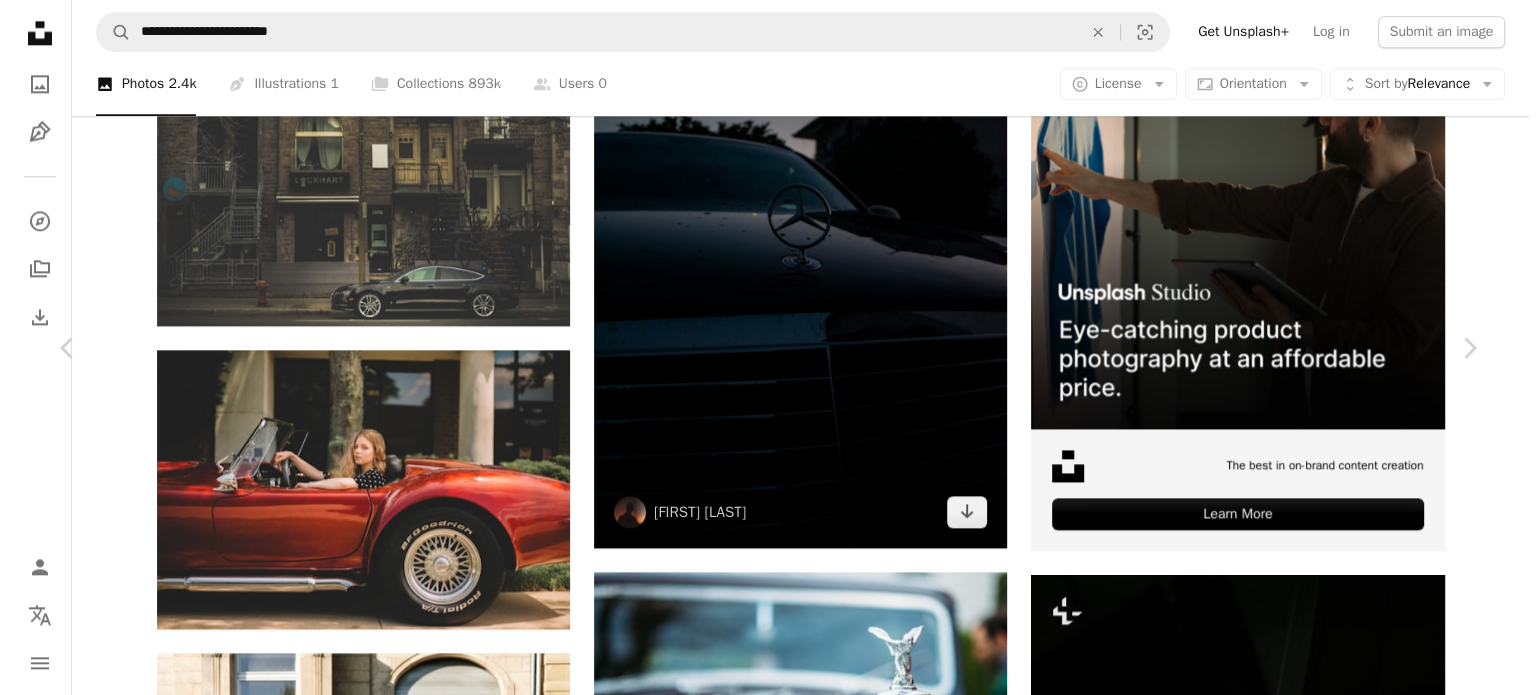 scroll, scrollTop: 10178, scrollLeft: 0, axis: vertical 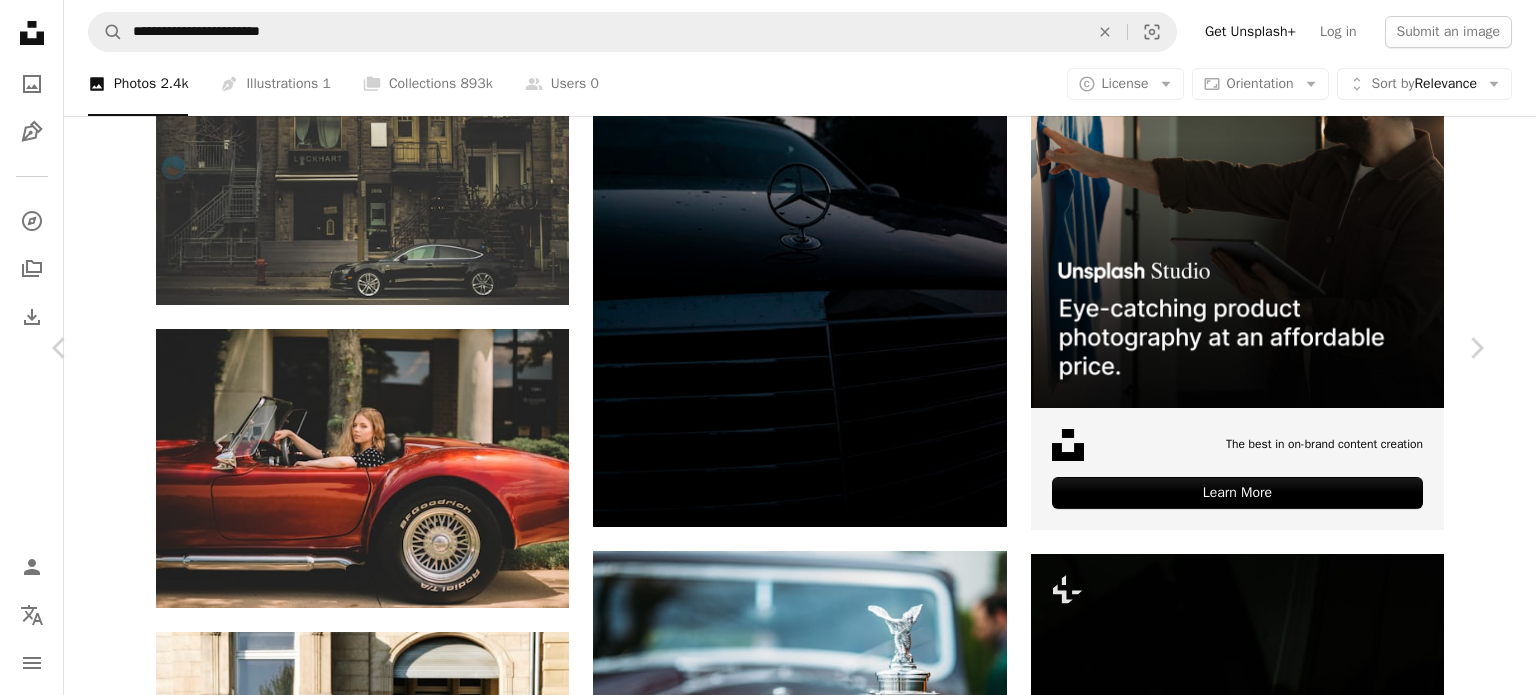 type 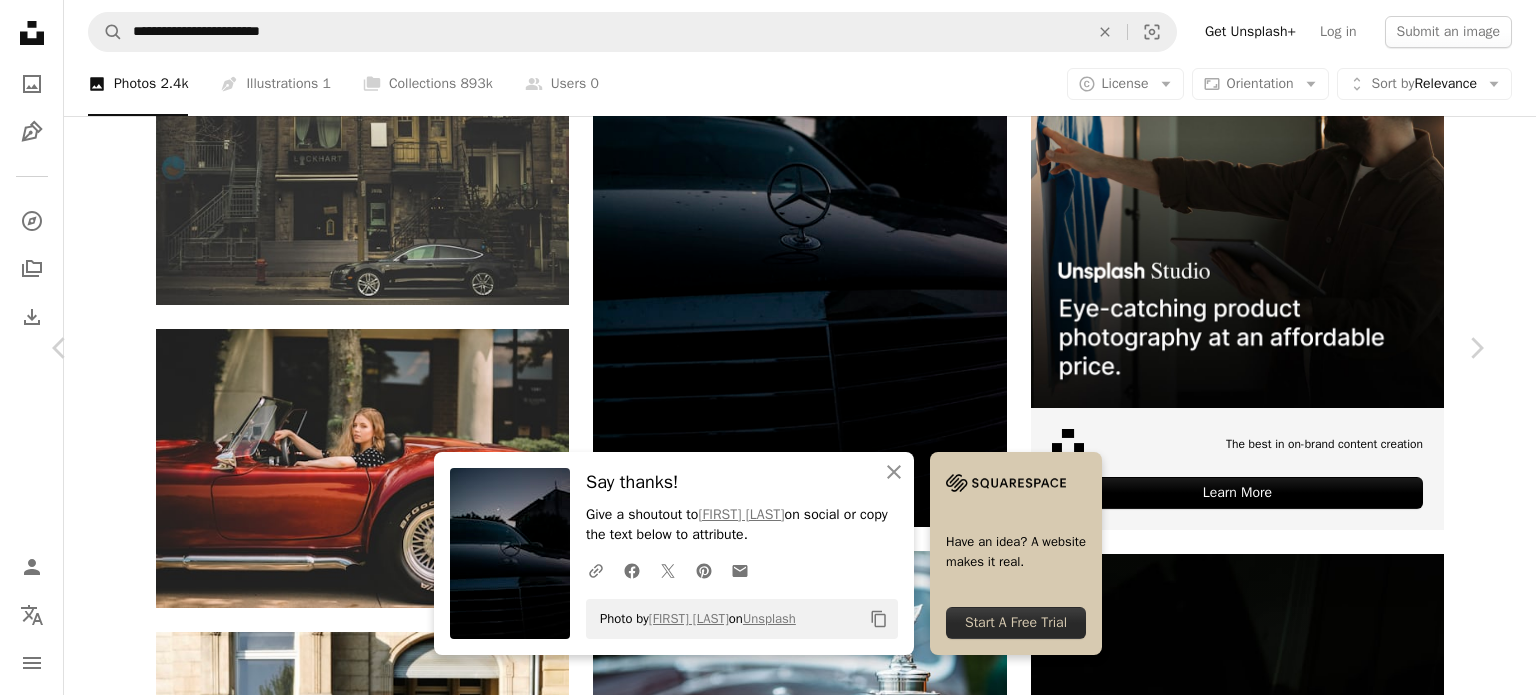 click on "Zoom in" at bounding box center [760, 5564] 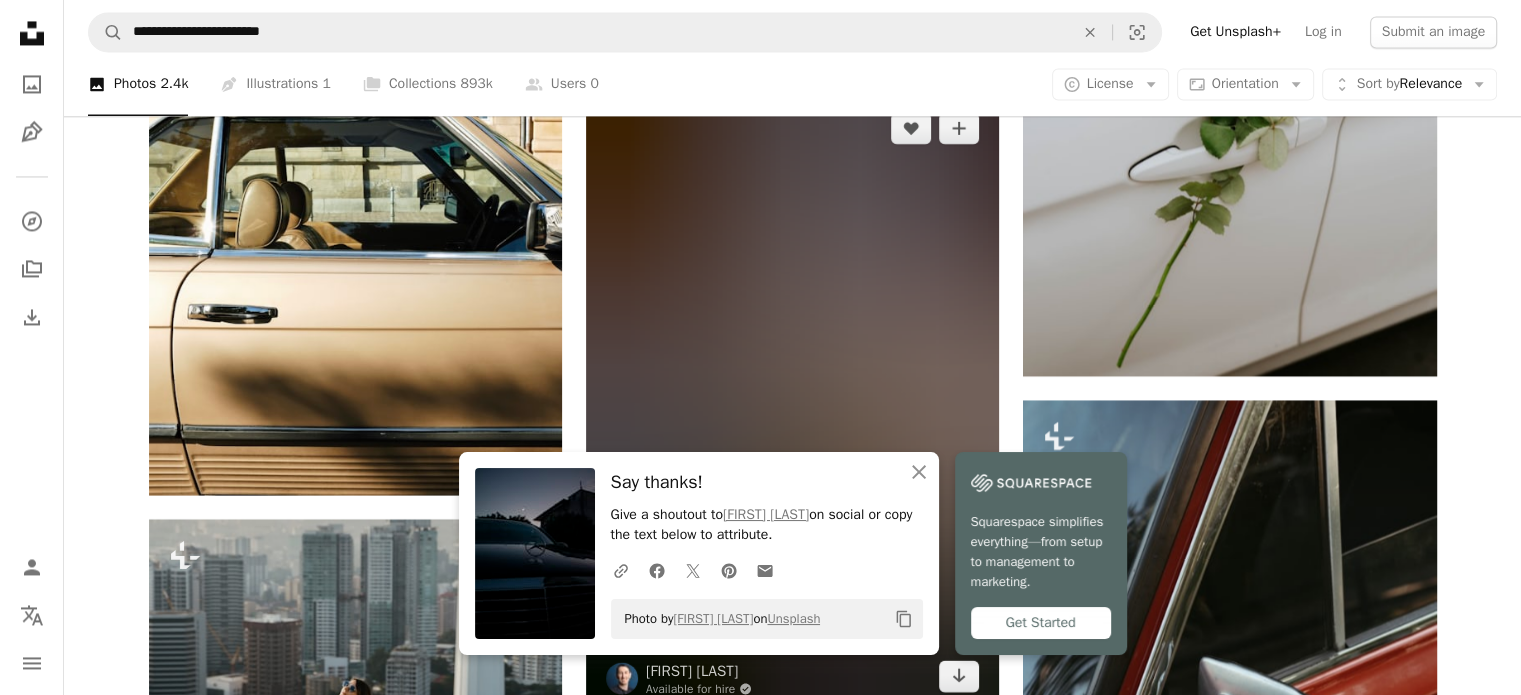 scroll, scrollTop: 11103, scrollLeft: 0, axis: vertical 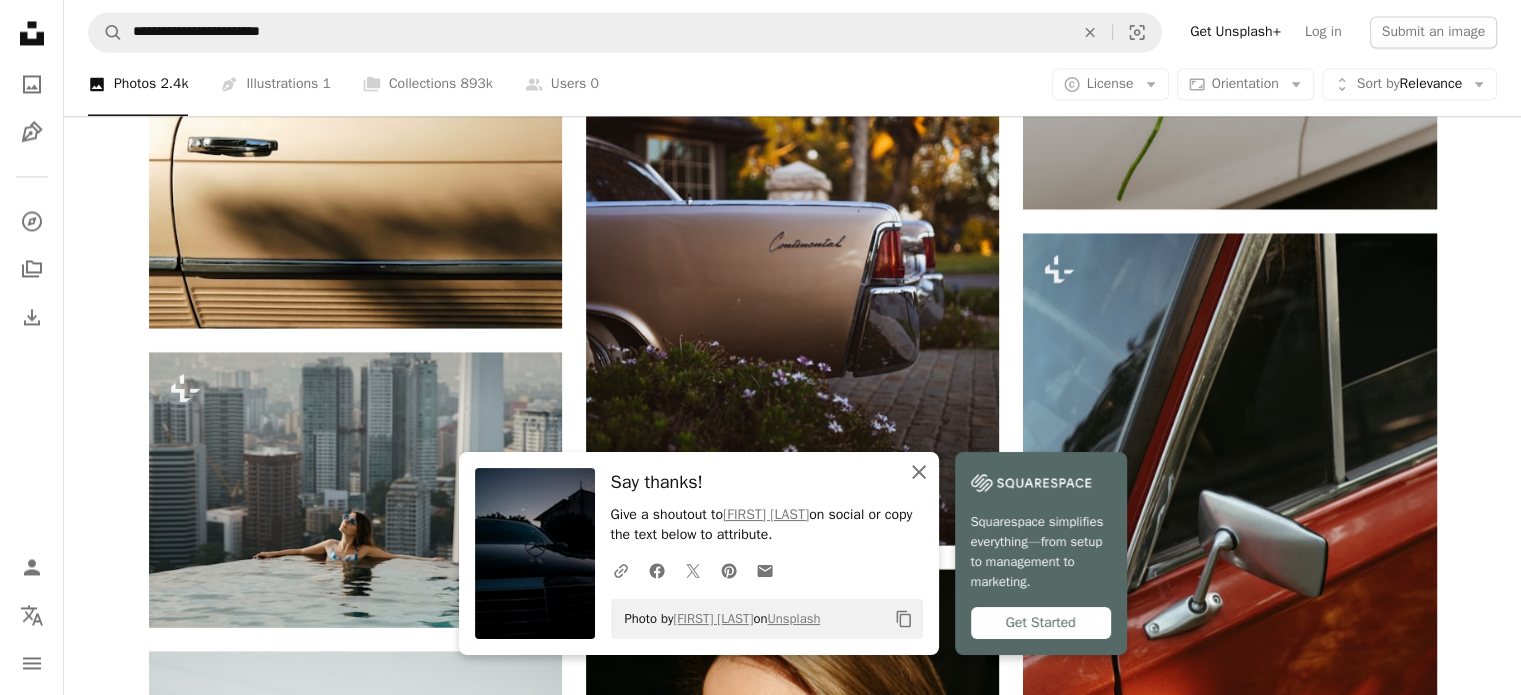 click on "An X shape Close" at bounding box center (919, 472) 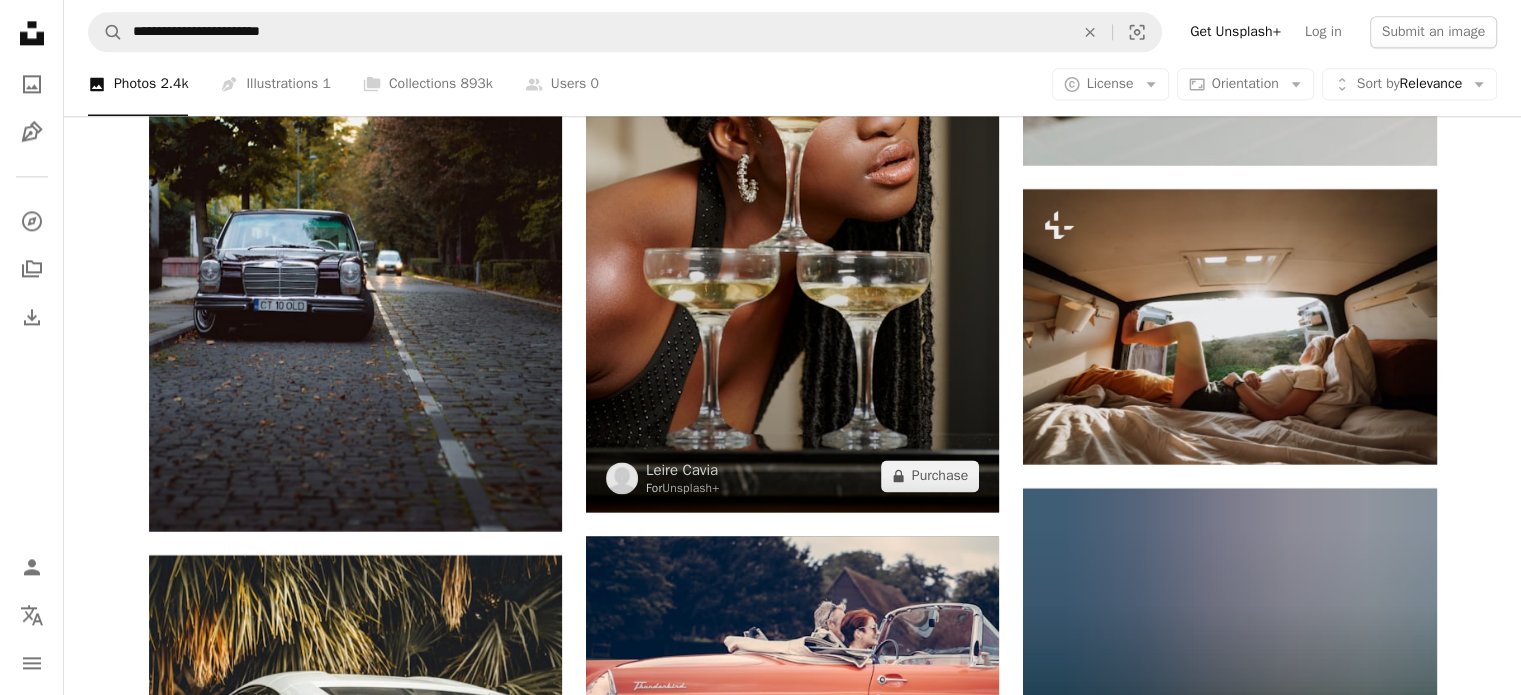scroll, scrollTop: 18203, scrollLeft: 0, axis: vertical 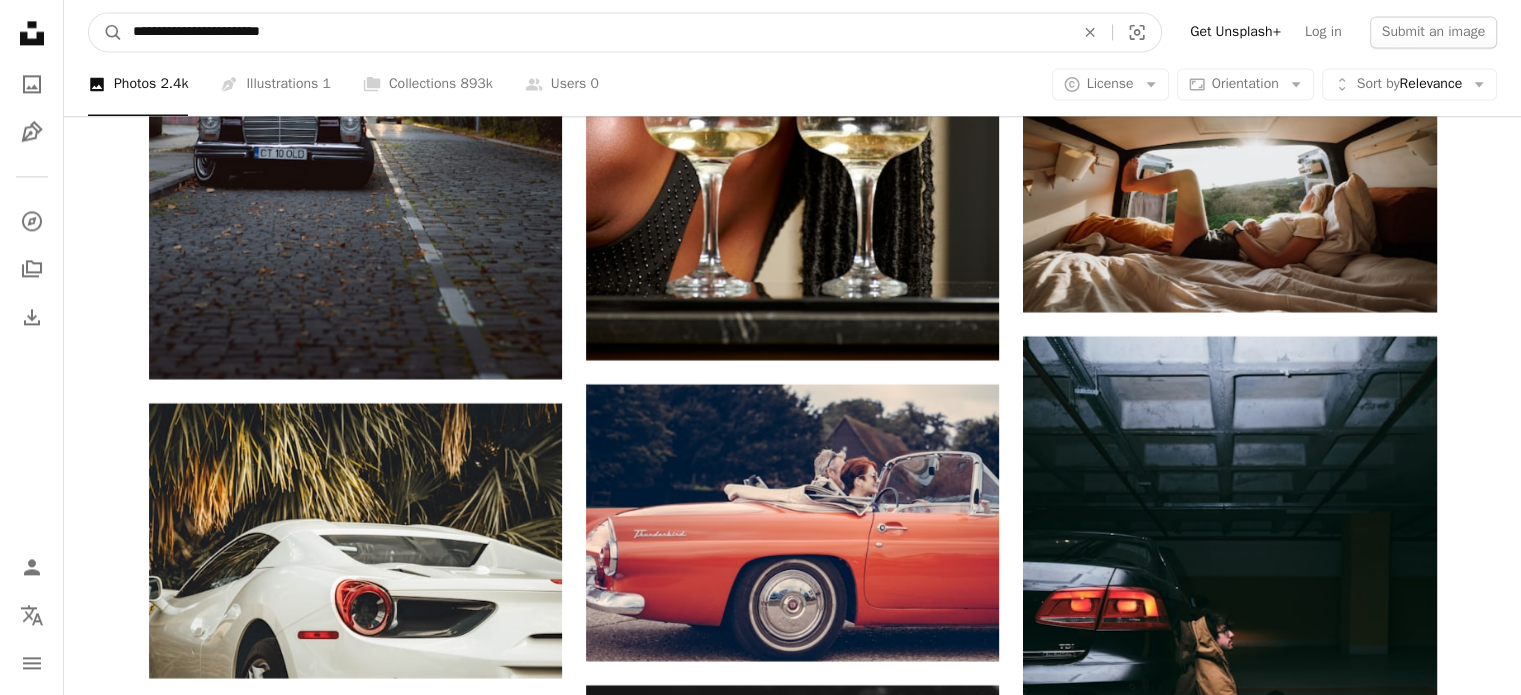 drag, startPoint x: 395, startPoint y: 25, endPoint x: 60, endPoint y: 5, distance: 335.5965 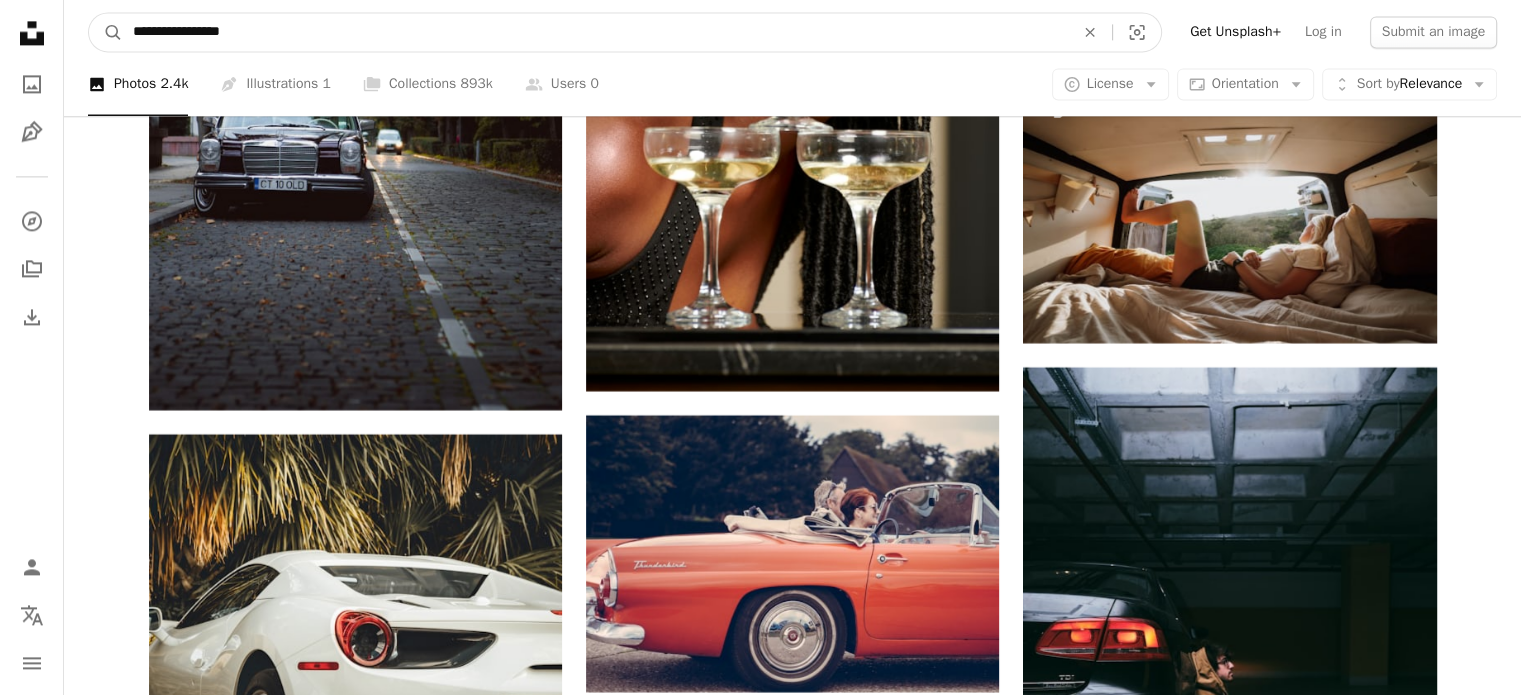 type on "**********" 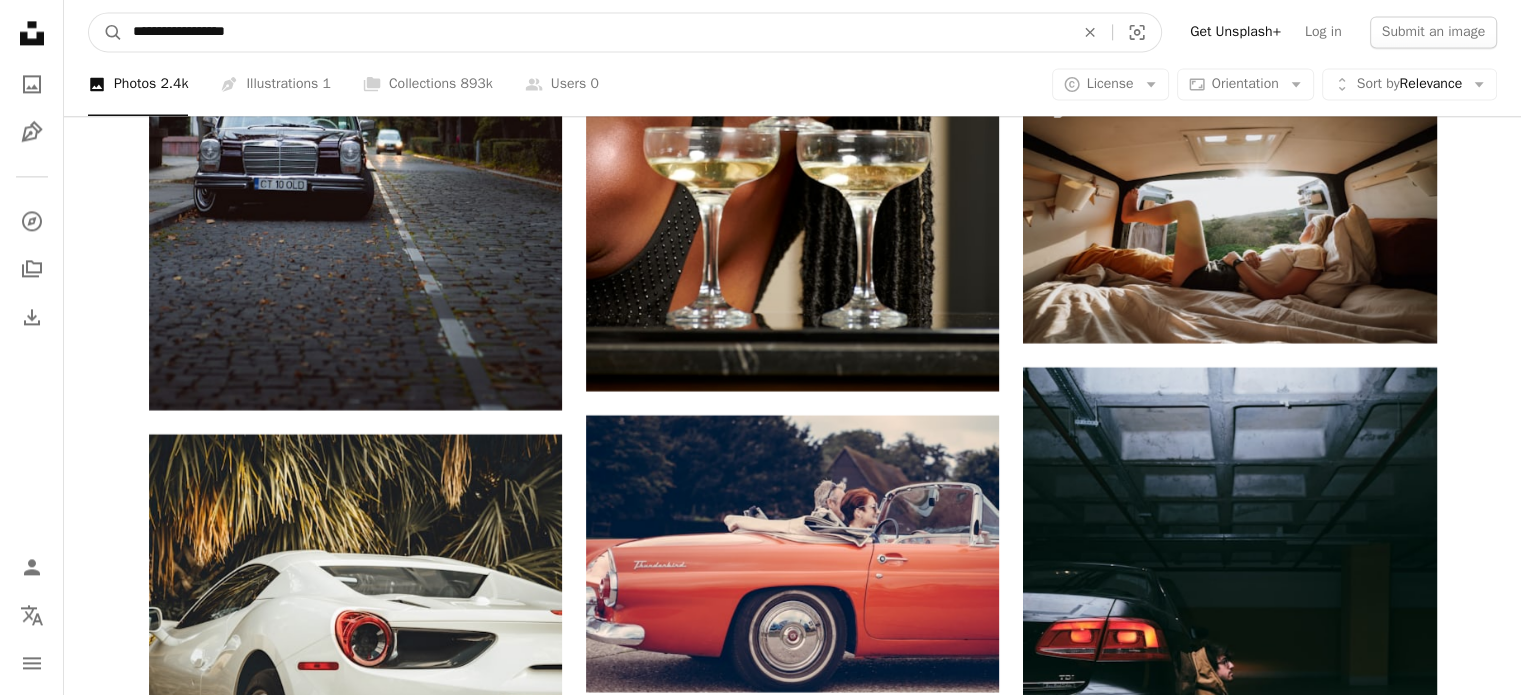 click on "A magnifying glass" at bounding box center (106, 32) 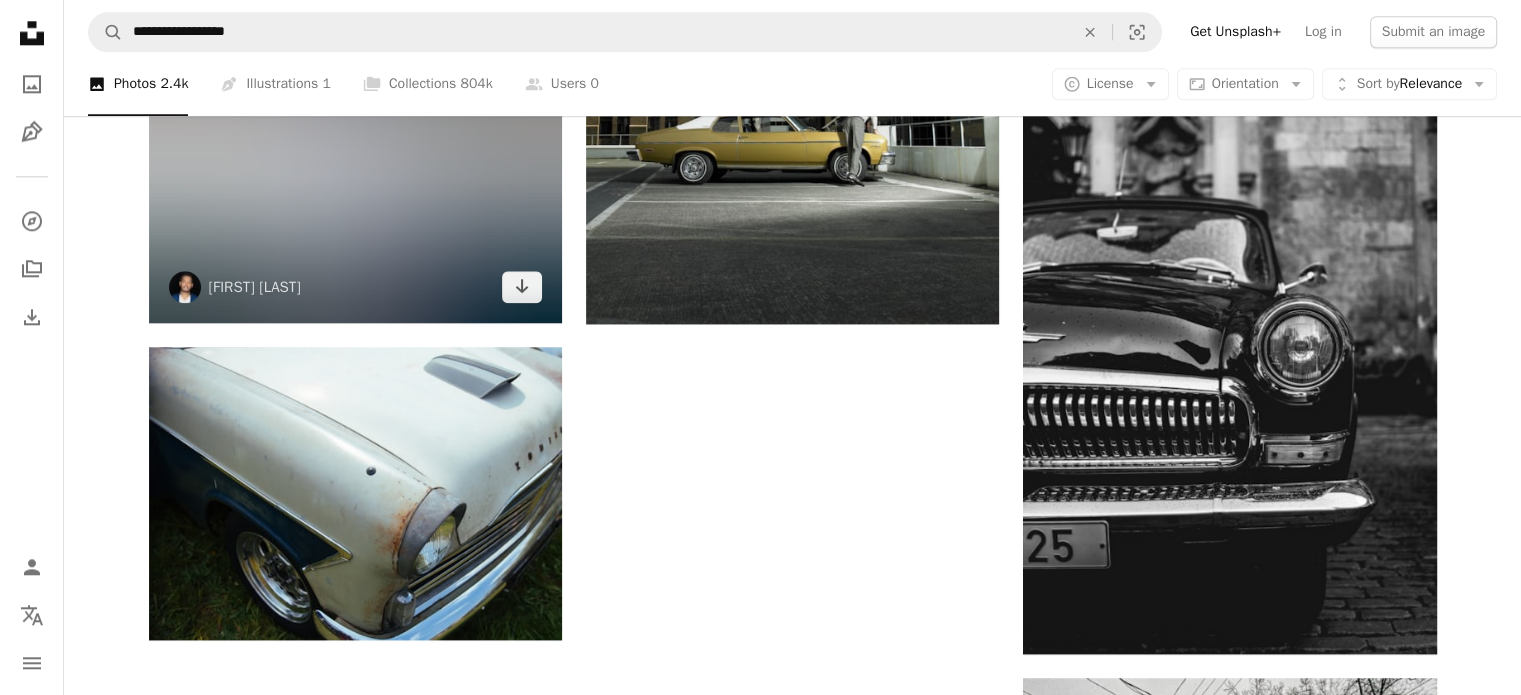 scroll, scrollTop: 2600, scrollLeft: 0, axis: vertical 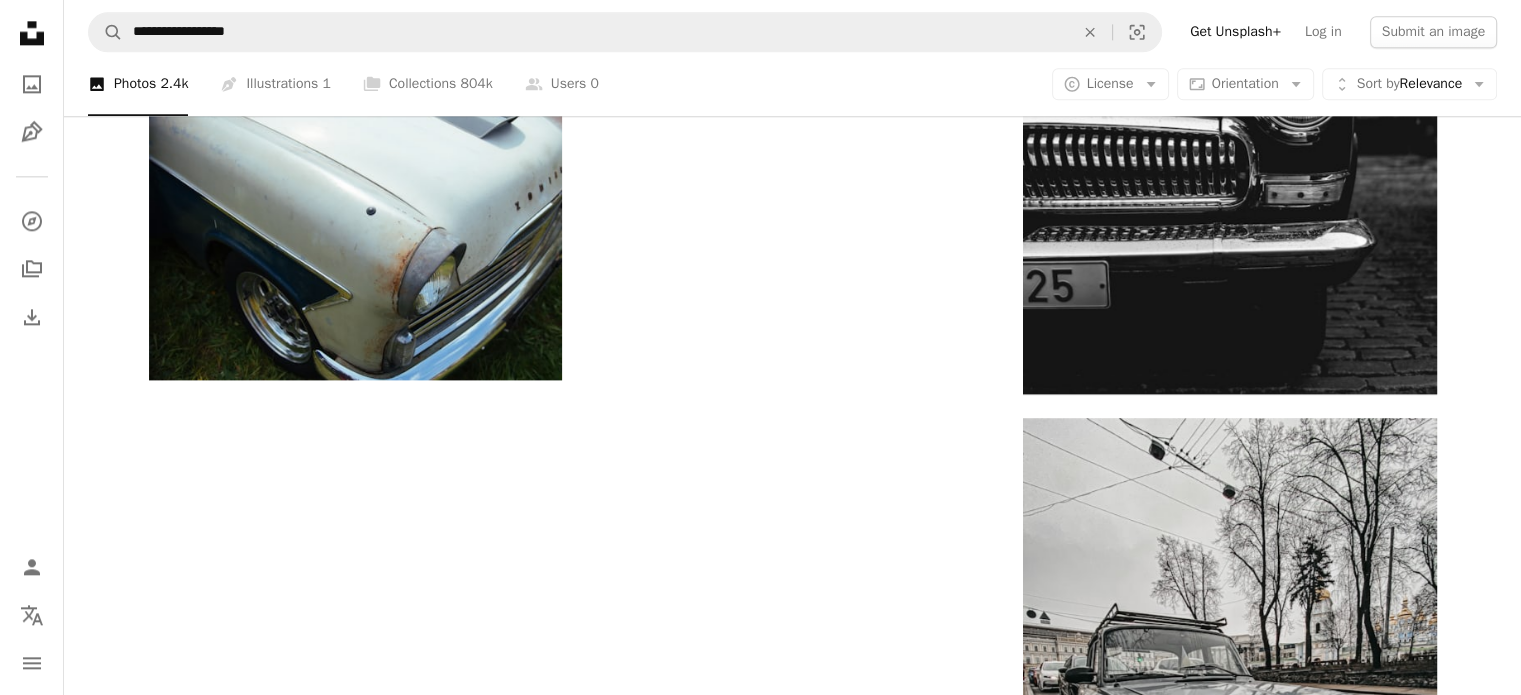 click on "Load more" at bounding box center [793, 1771] 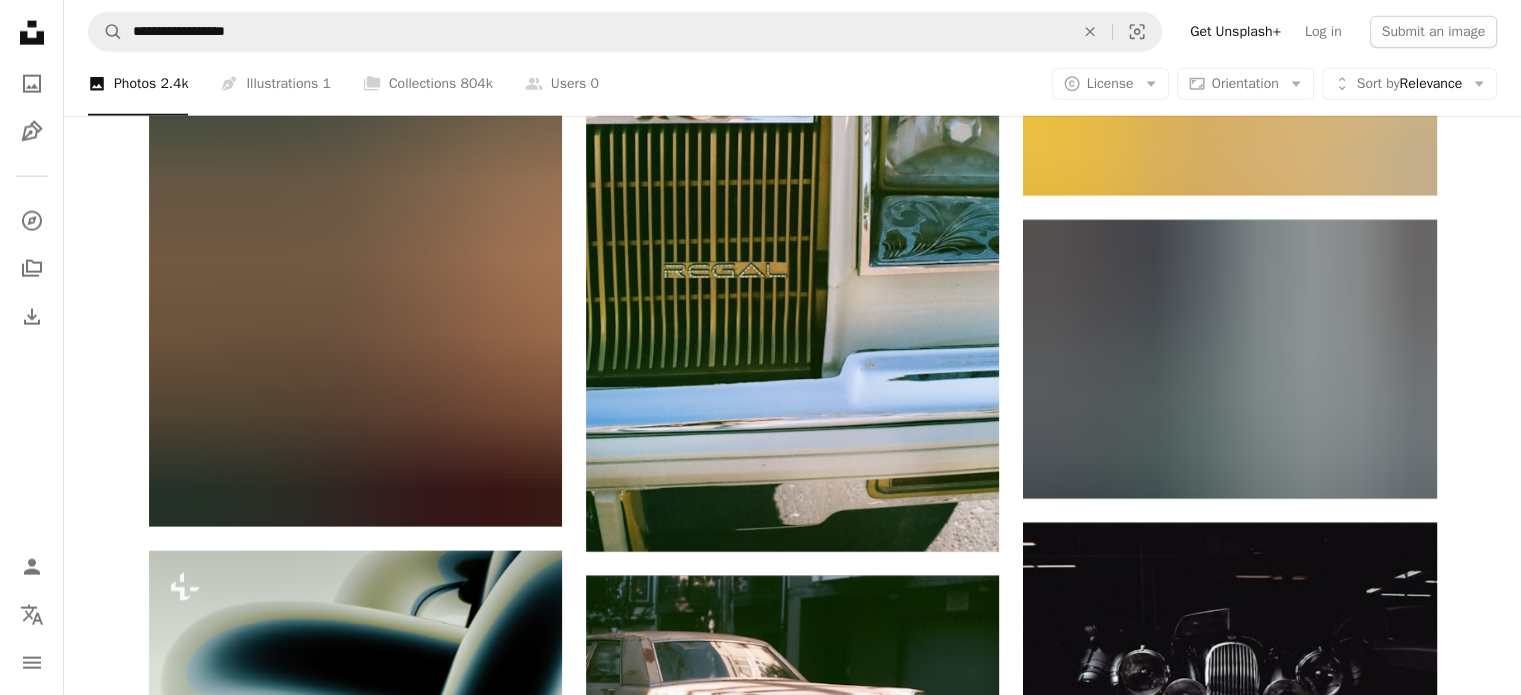 scroll, scrollTop: 5500, scrollLeft: 0, axis: vertical 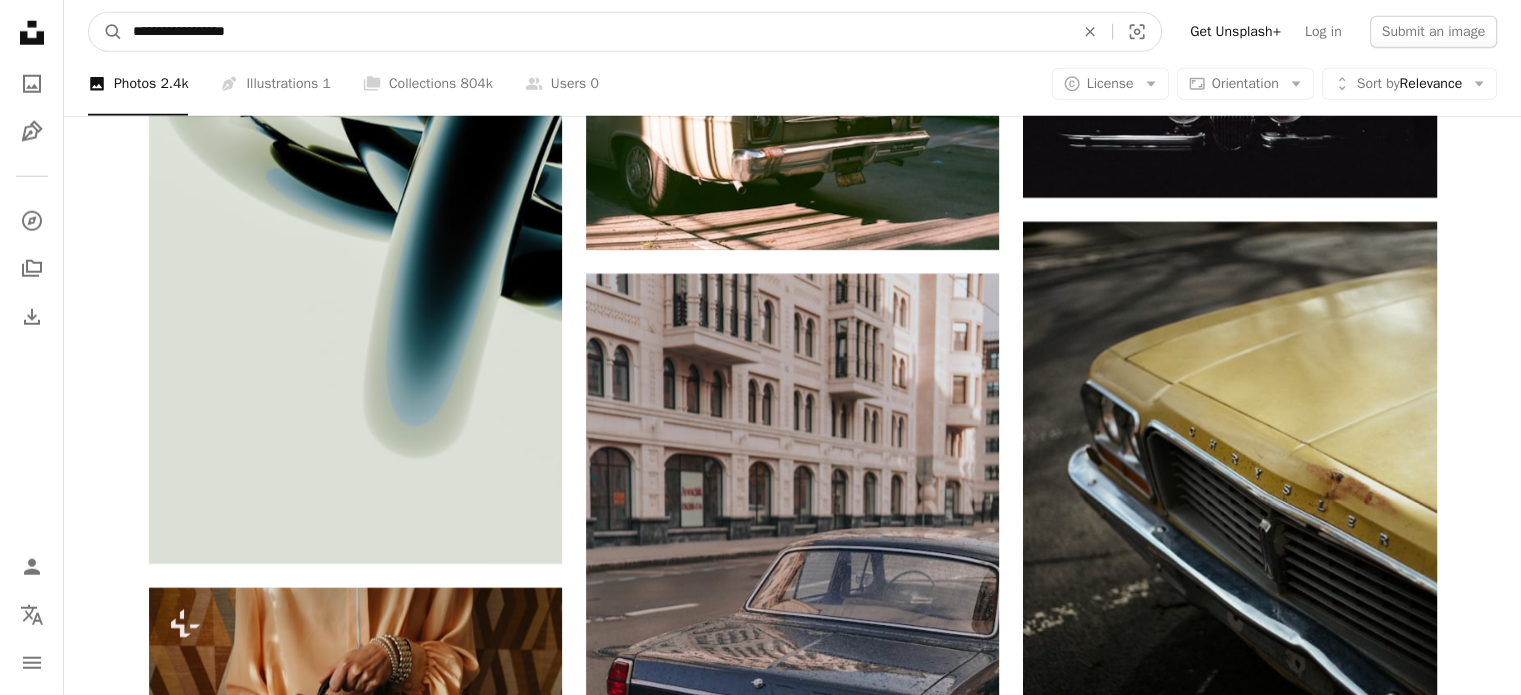 drag, startPoint x: 302, startPoint y: 55, endPoint x: 256, endPoint y: 47, distance: 46.69047 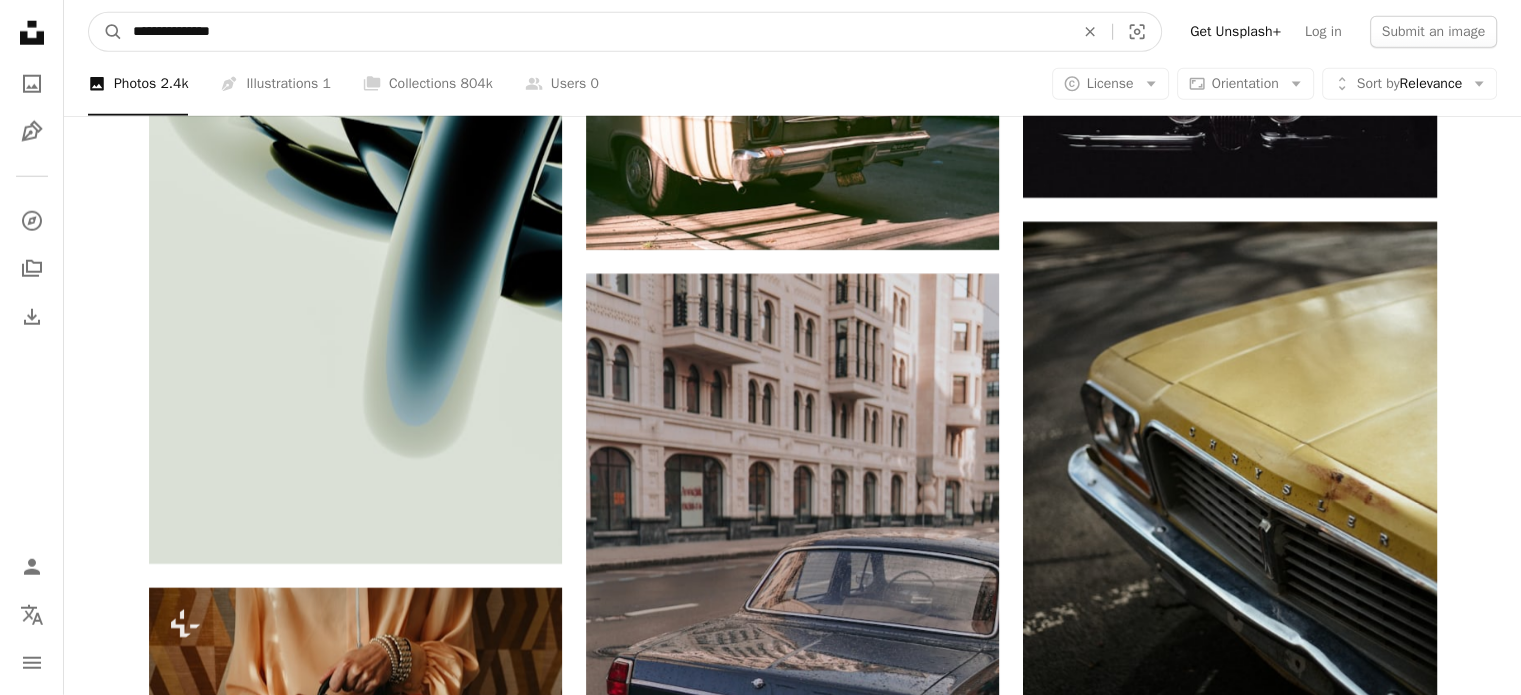 type on "**********" 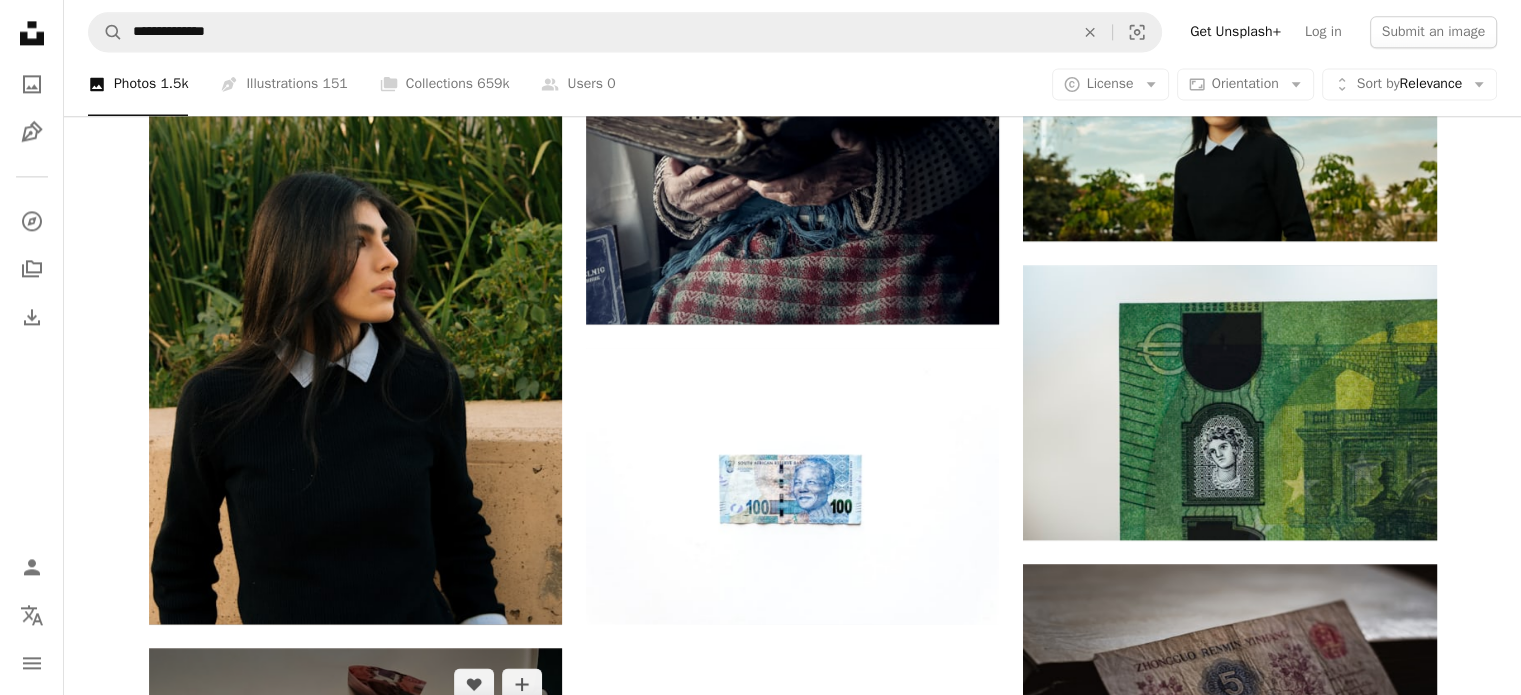 scroll, scrollTop: 3400, scrollLeft: 0, axis: vertical 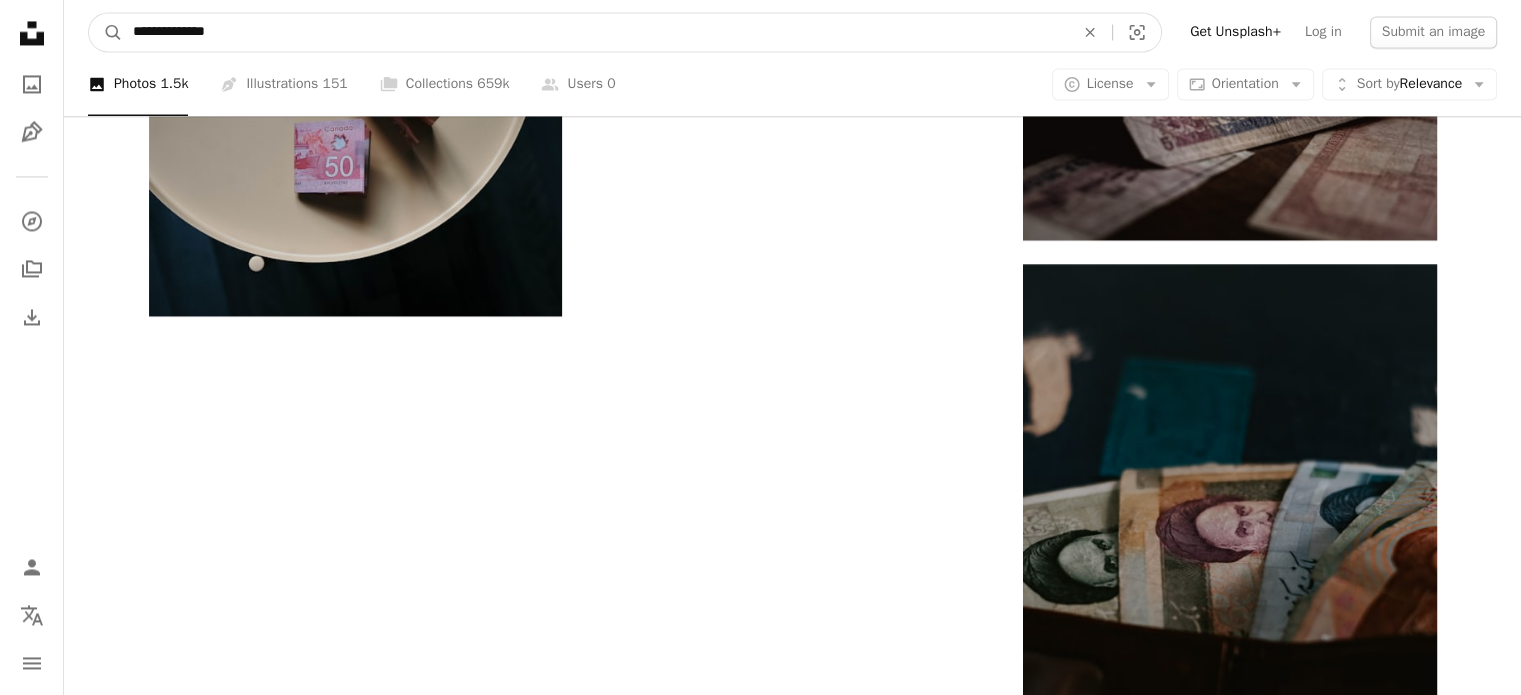 drag, startPoint x: 369, startPoint y: 40, endPoint x: 264, endPoint y: 40, distance: 105 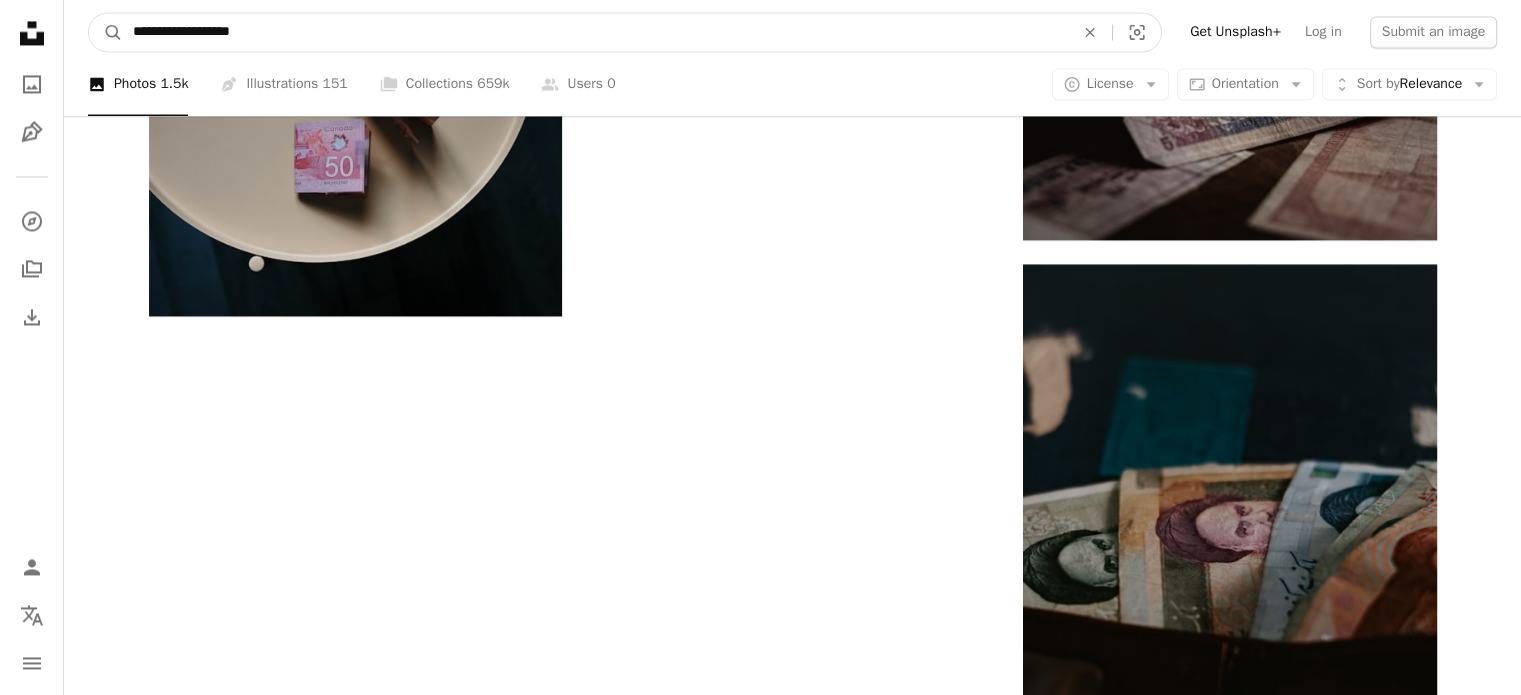 type on "**********" 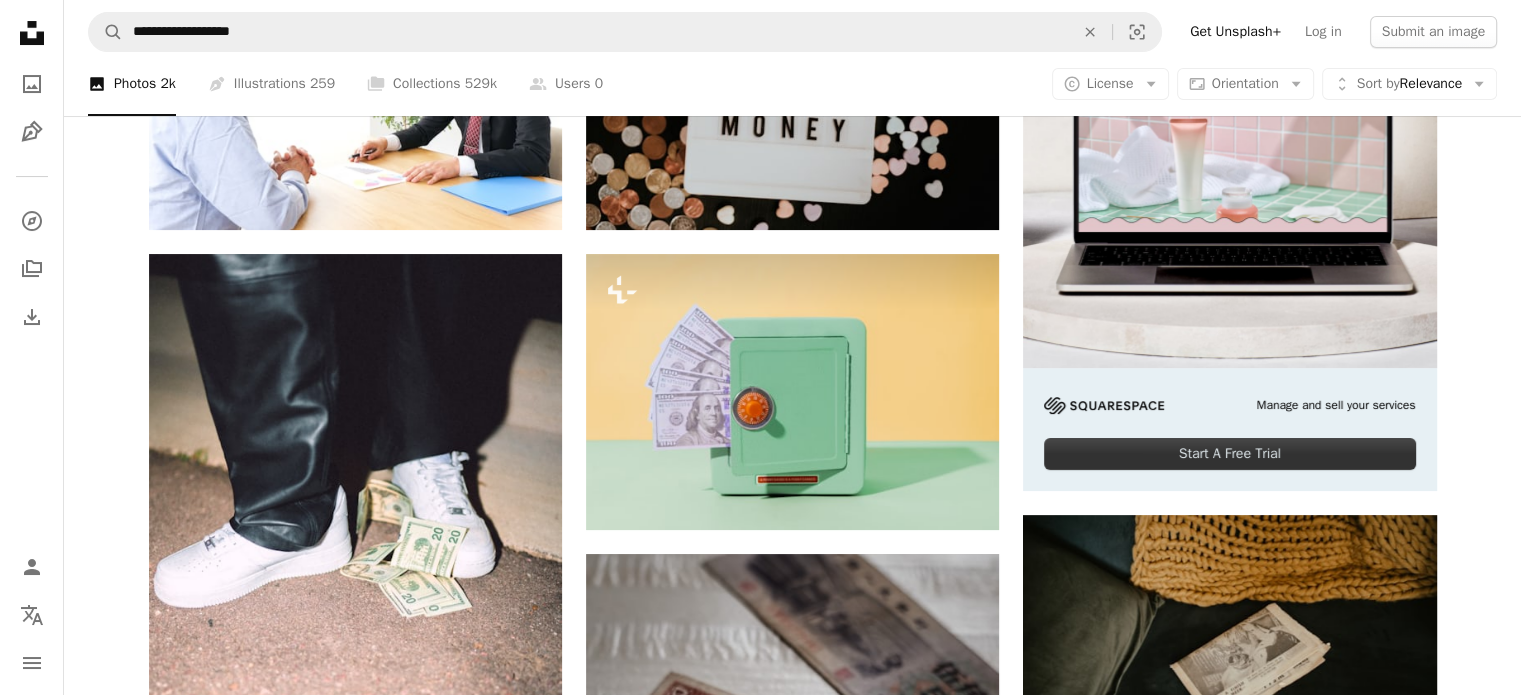 scroll, scrollTop: 600, scrollLeft: 0, axis: vertical 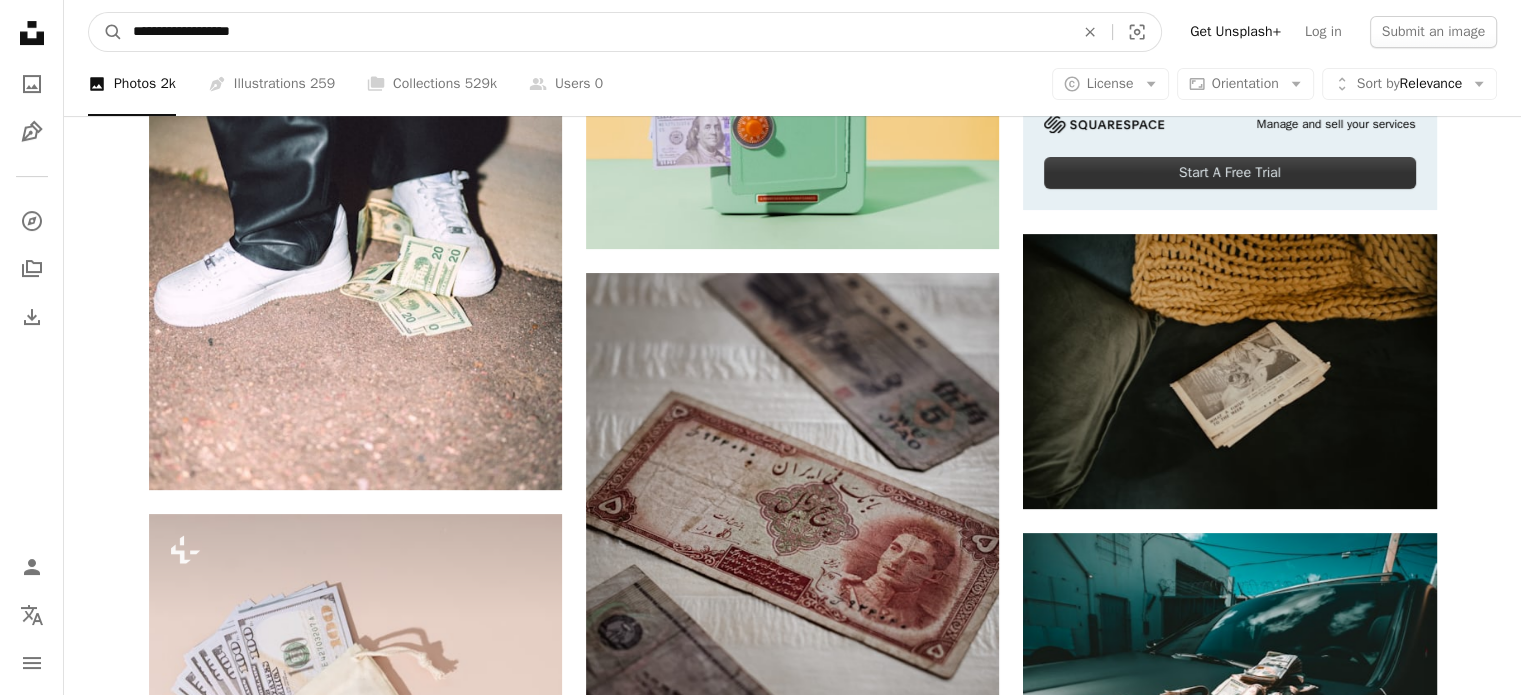 click on "**********" at bounding box center (595, 32) 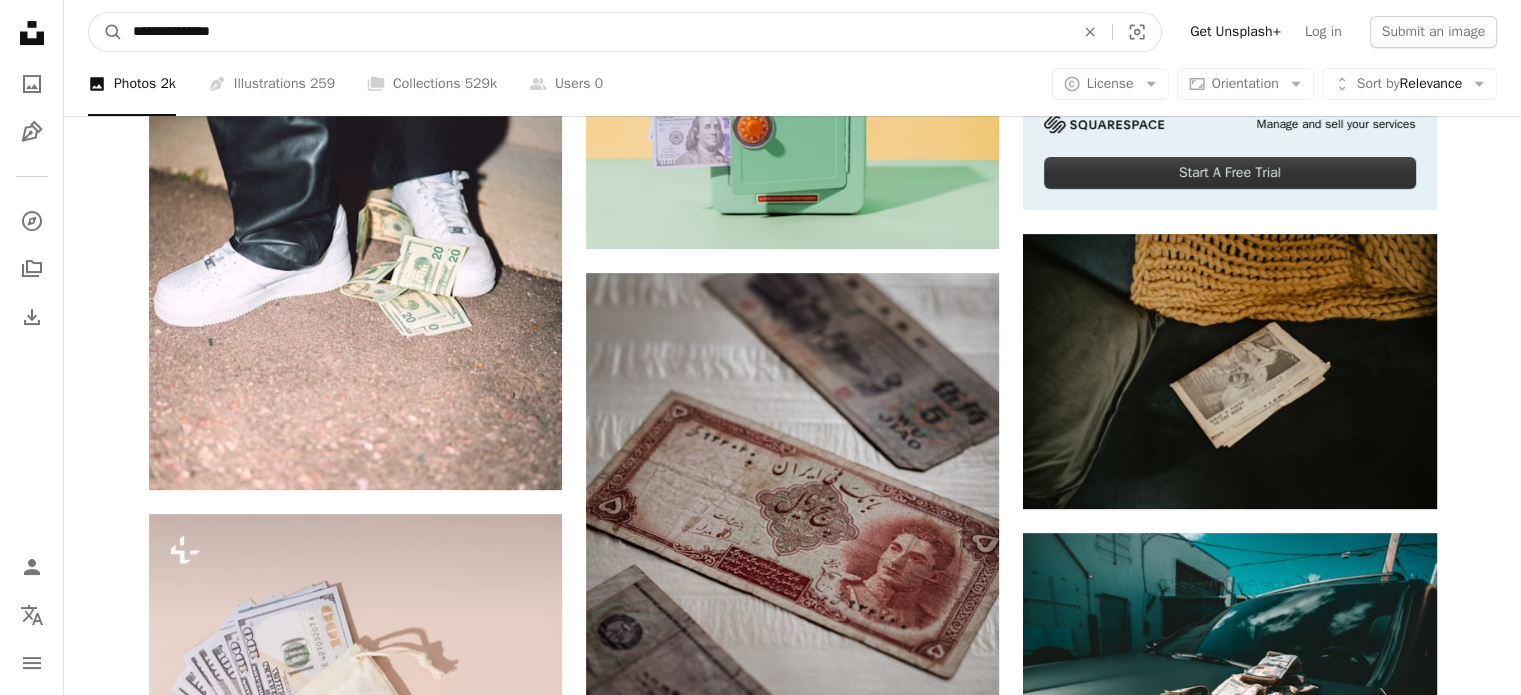 type on "**********" 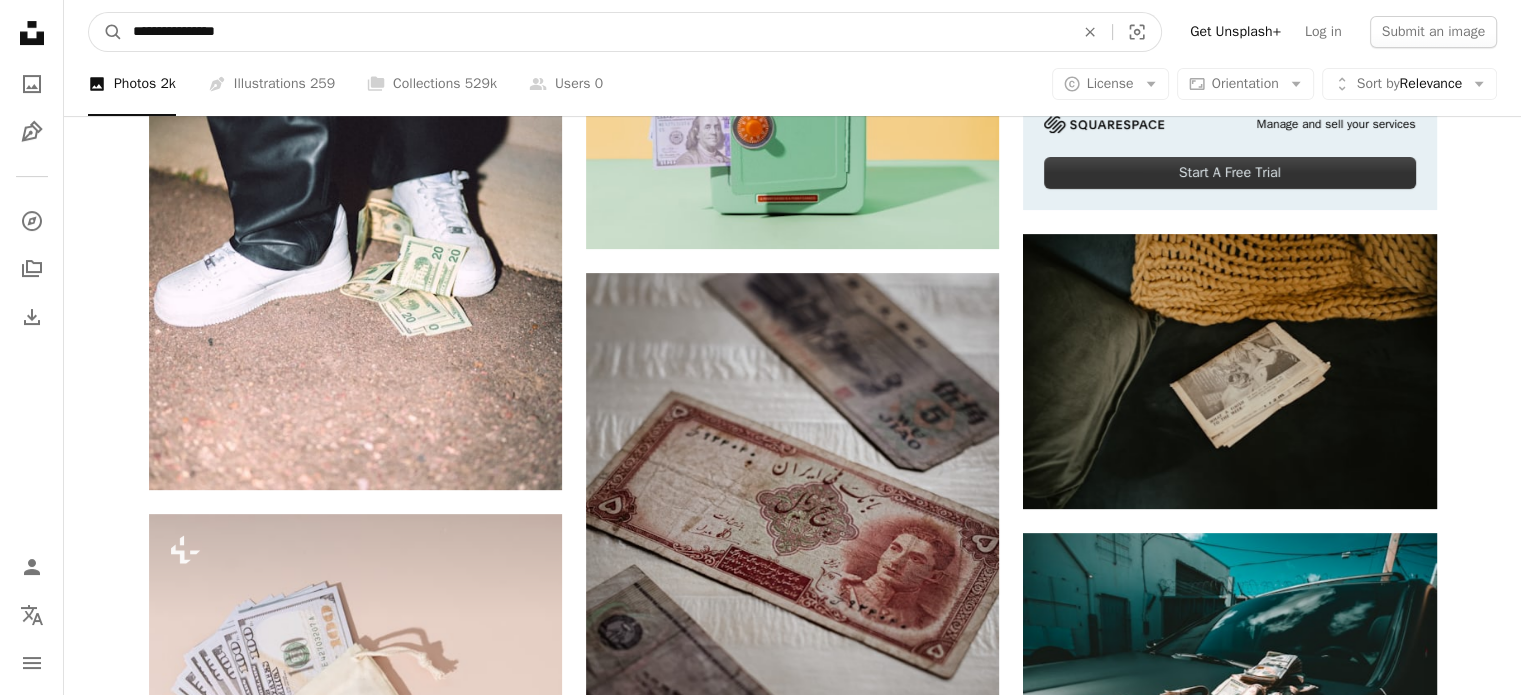 click on "A magnifying glass" at bounding box center [106, 32] 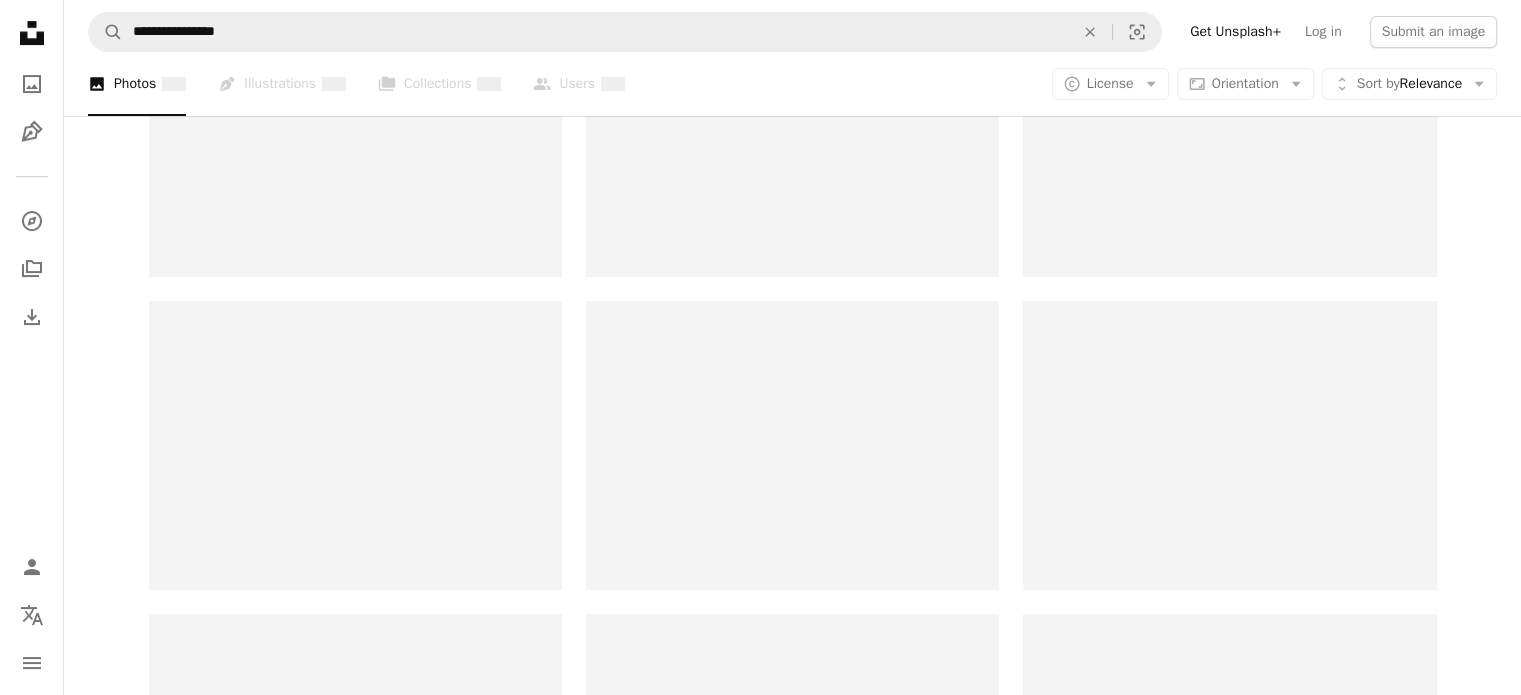 scroll, scrollTop: 0, scrollLeft: 0, axis: both 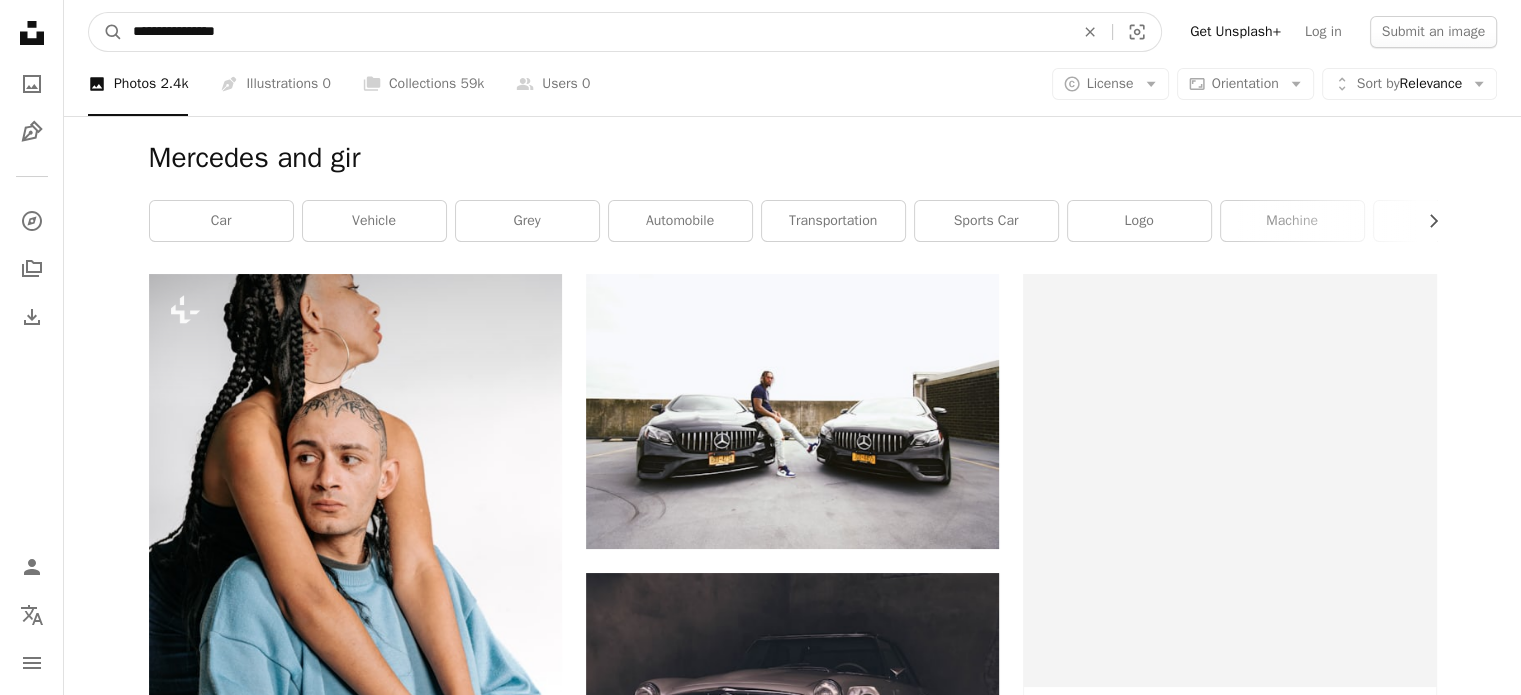 click on "**********" at bounding box center [595, 32] 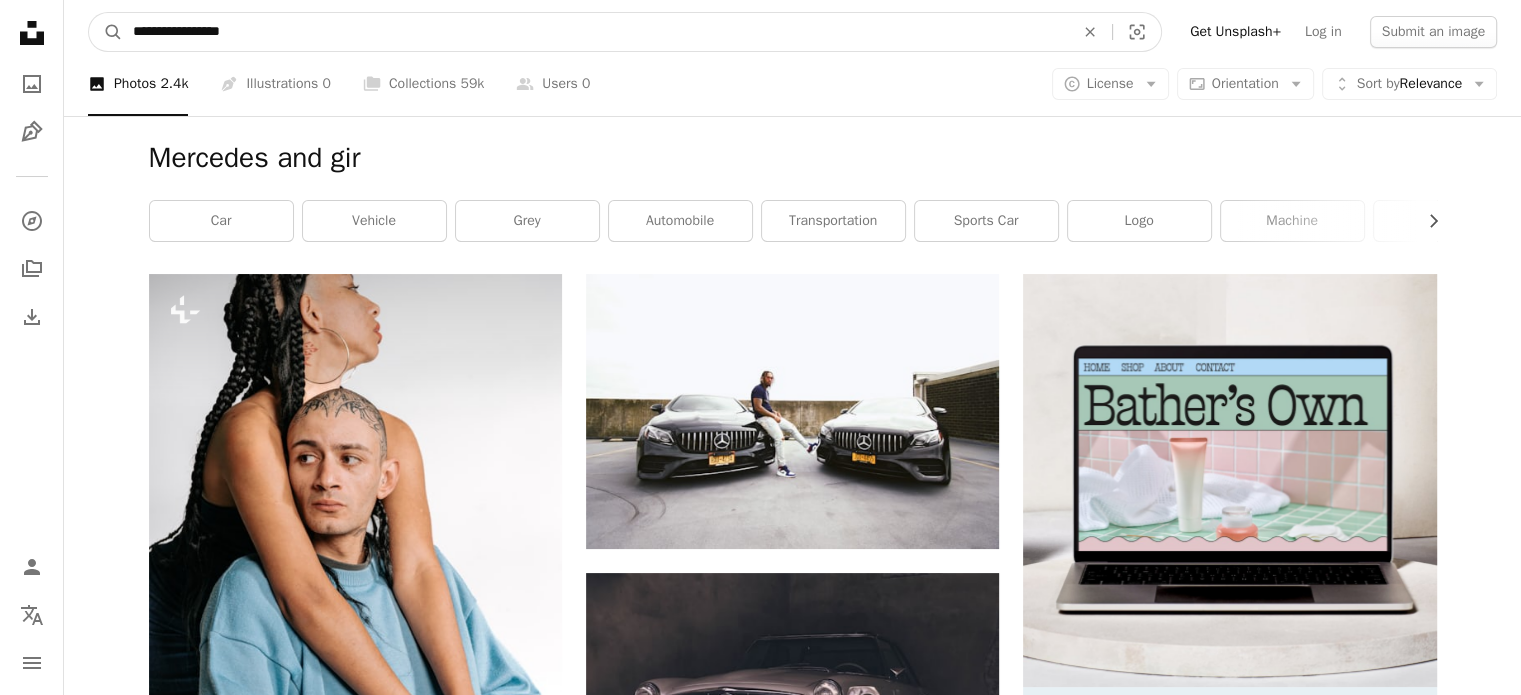 type on "**********" 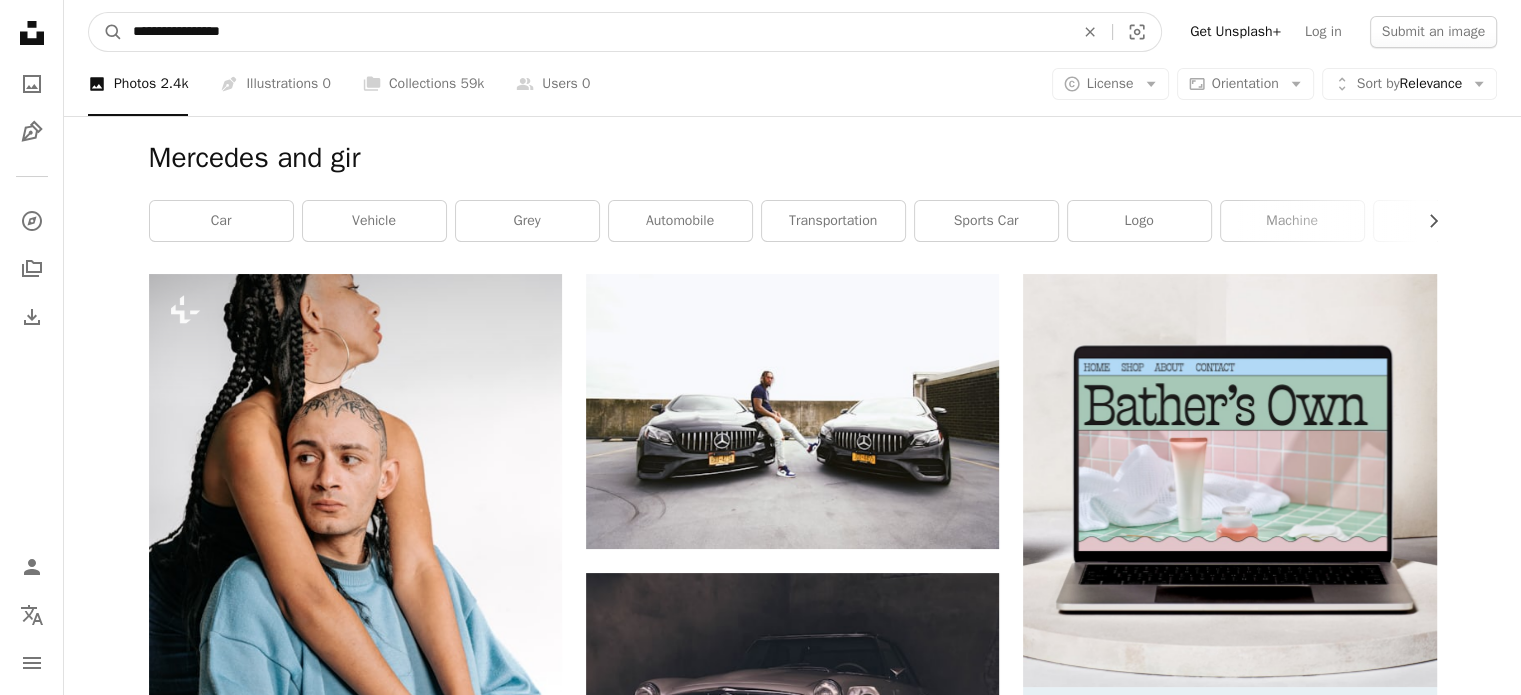 click on "A magnifying glass" at bounding box center (106, 32) 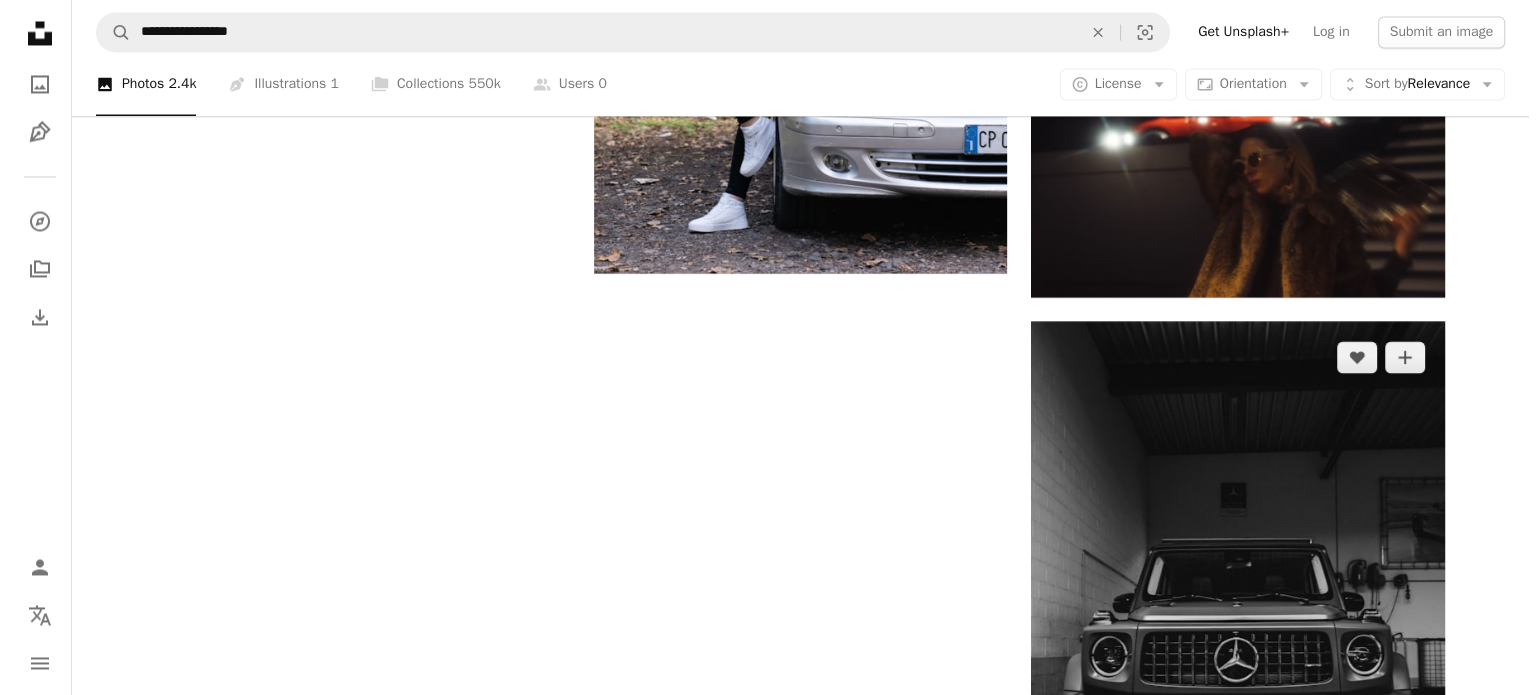 scroll, scrollTop: 3384, scrollLeft: 0, axis: vertical 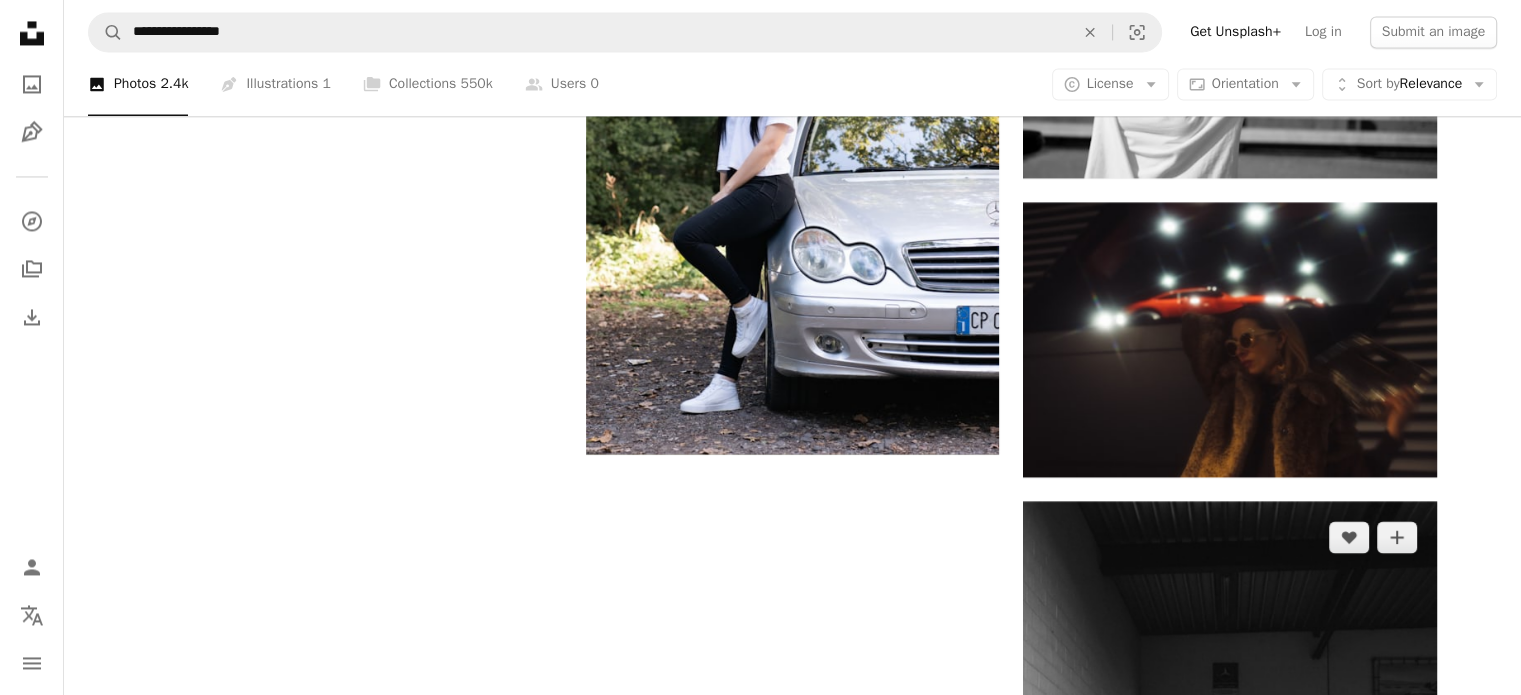 click at bounding box center (1229, 810) 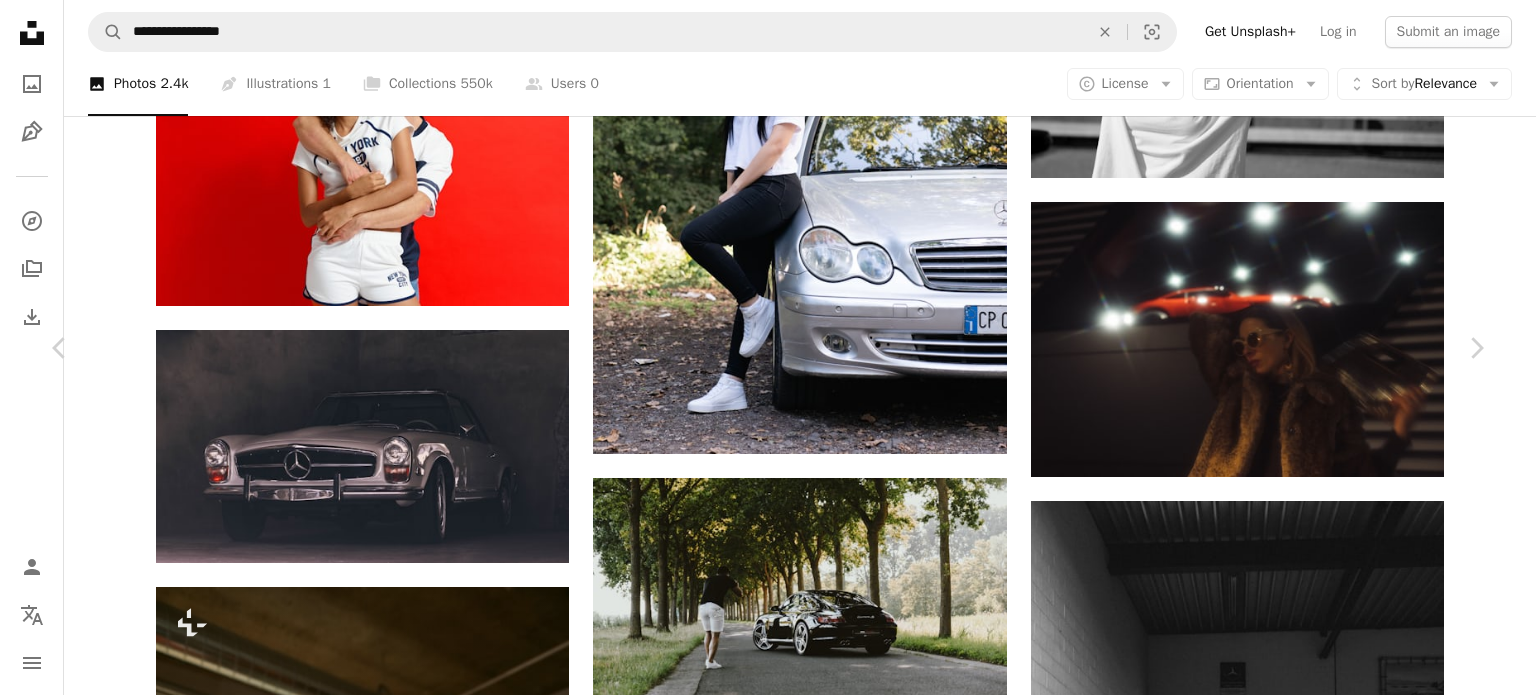 drag, startPoint x: 732, startPoint y: 295, endPoint x: 1225, endPoint y: 59, distance: 546.5757 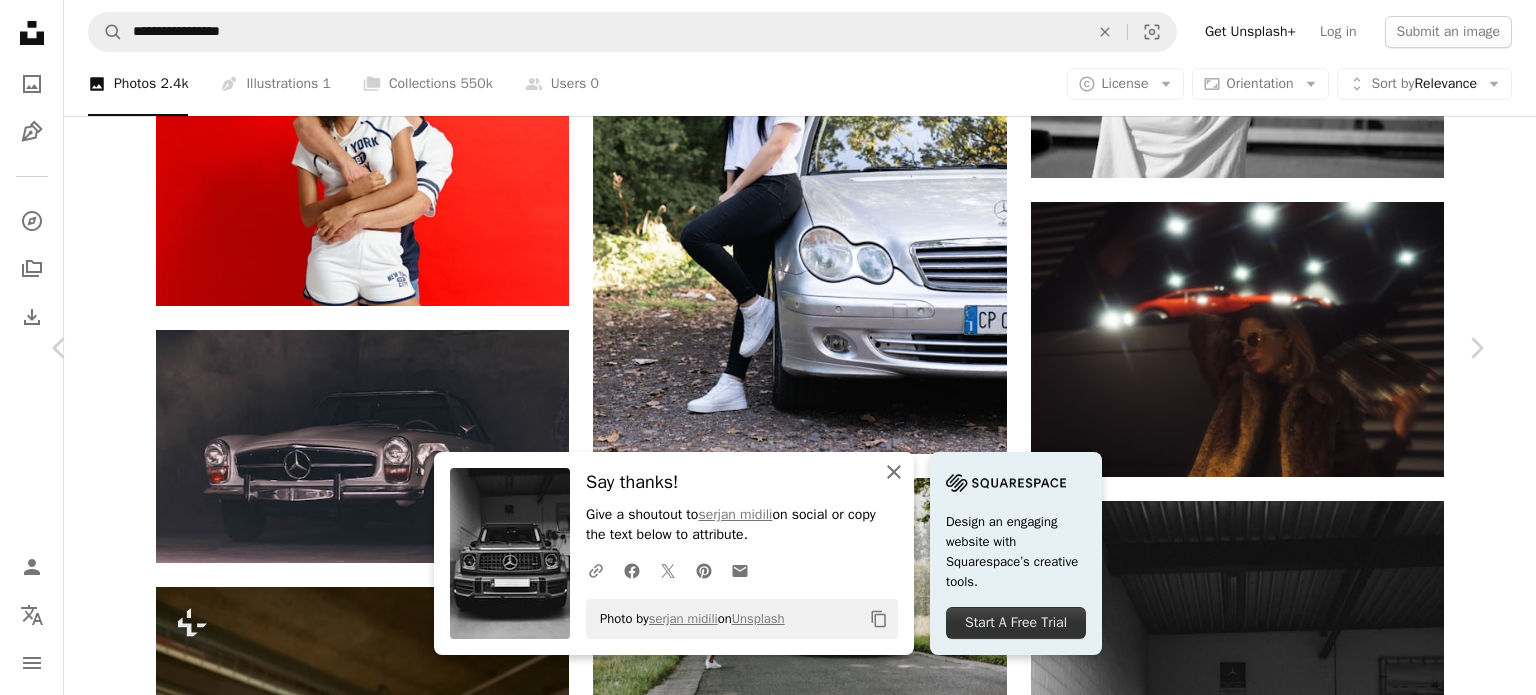 click 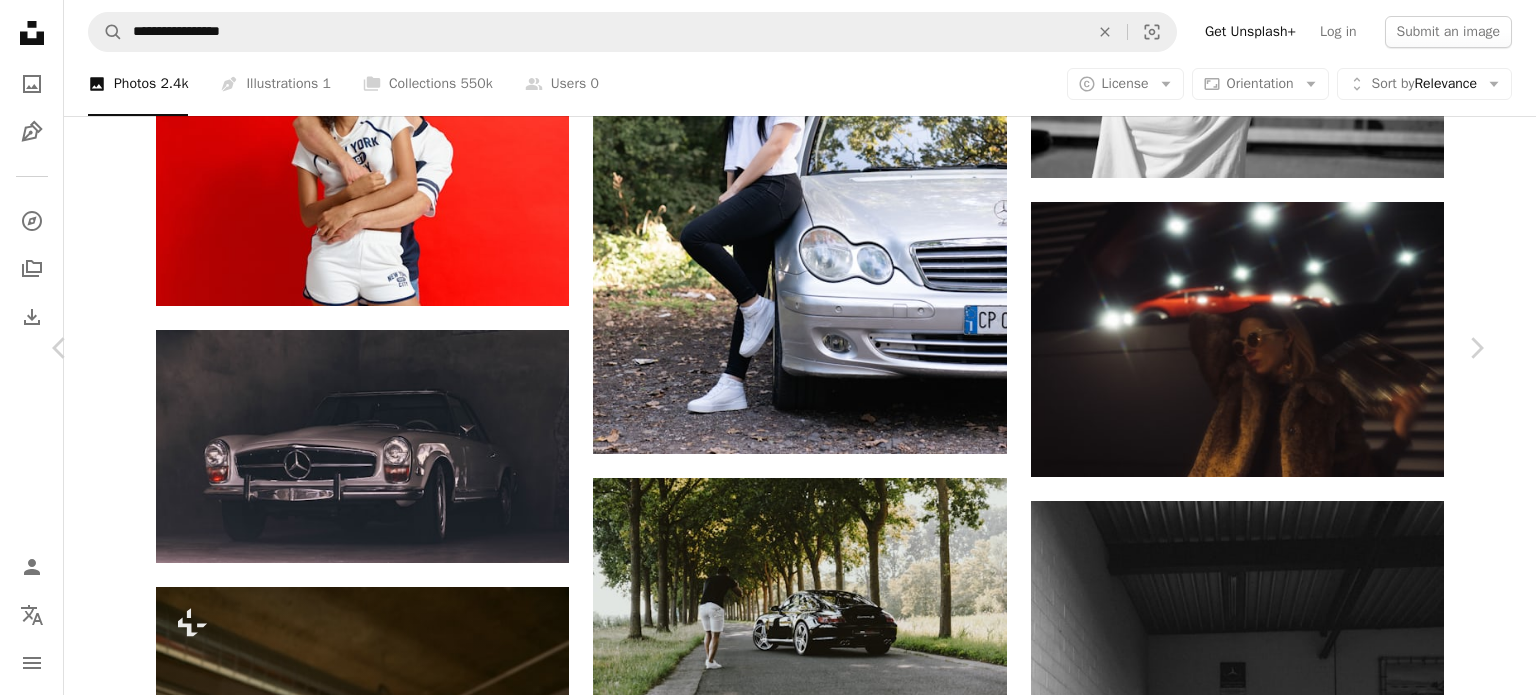 scroll, scrollTop: 6500, scrollLeft: 0, axis: vertical 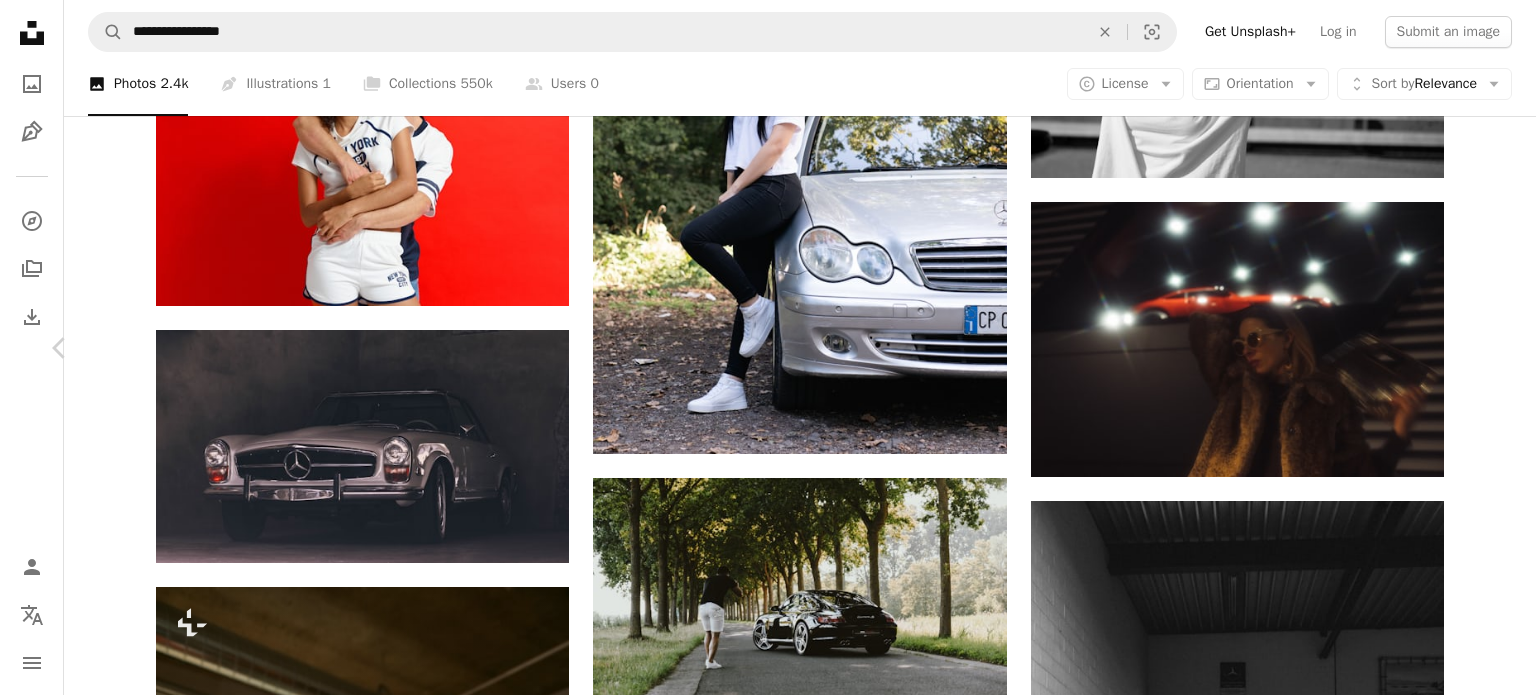 click on "Chevron right" at bounding box center (1476, 348) 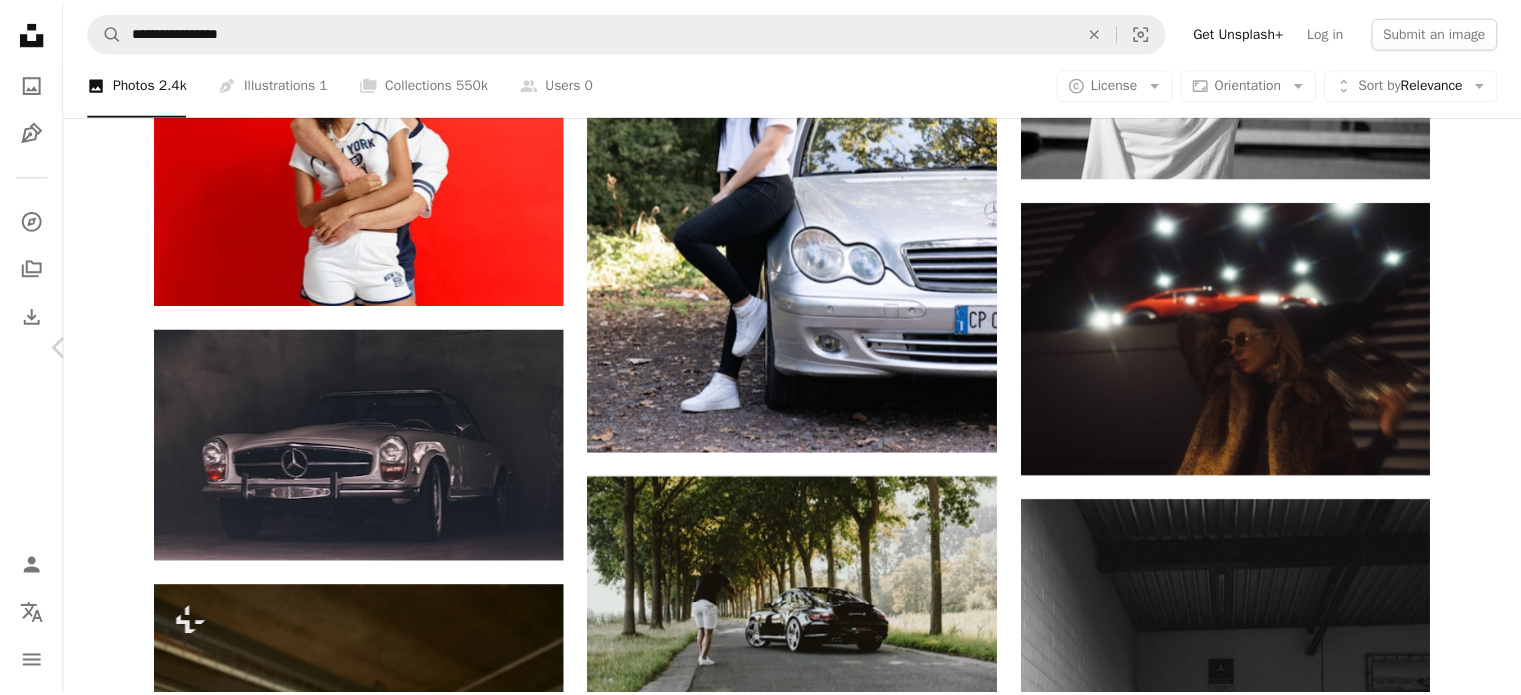 scroll, scrollTop: 0, scrollLeft: 0, axis: both 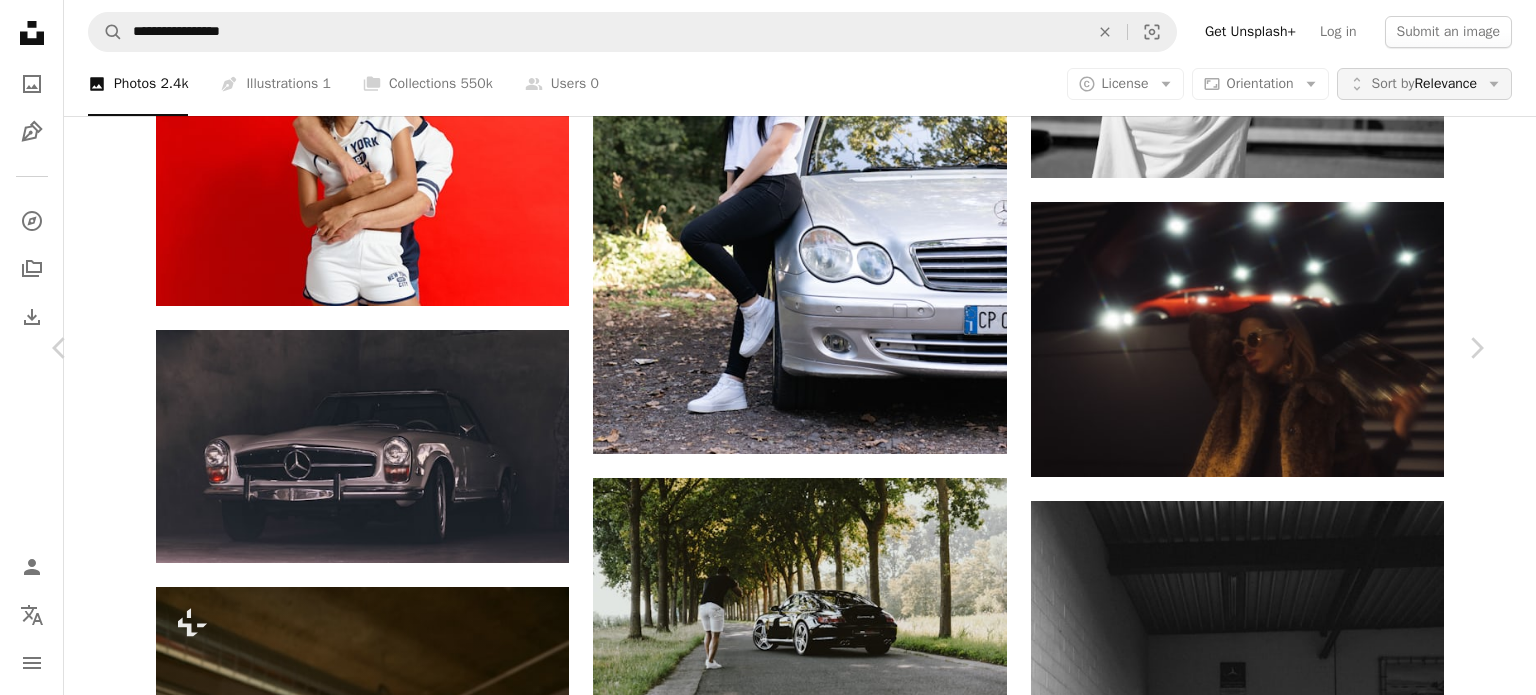 click on "[FIRST] [LAST]" at bounding box center [768, 5410] 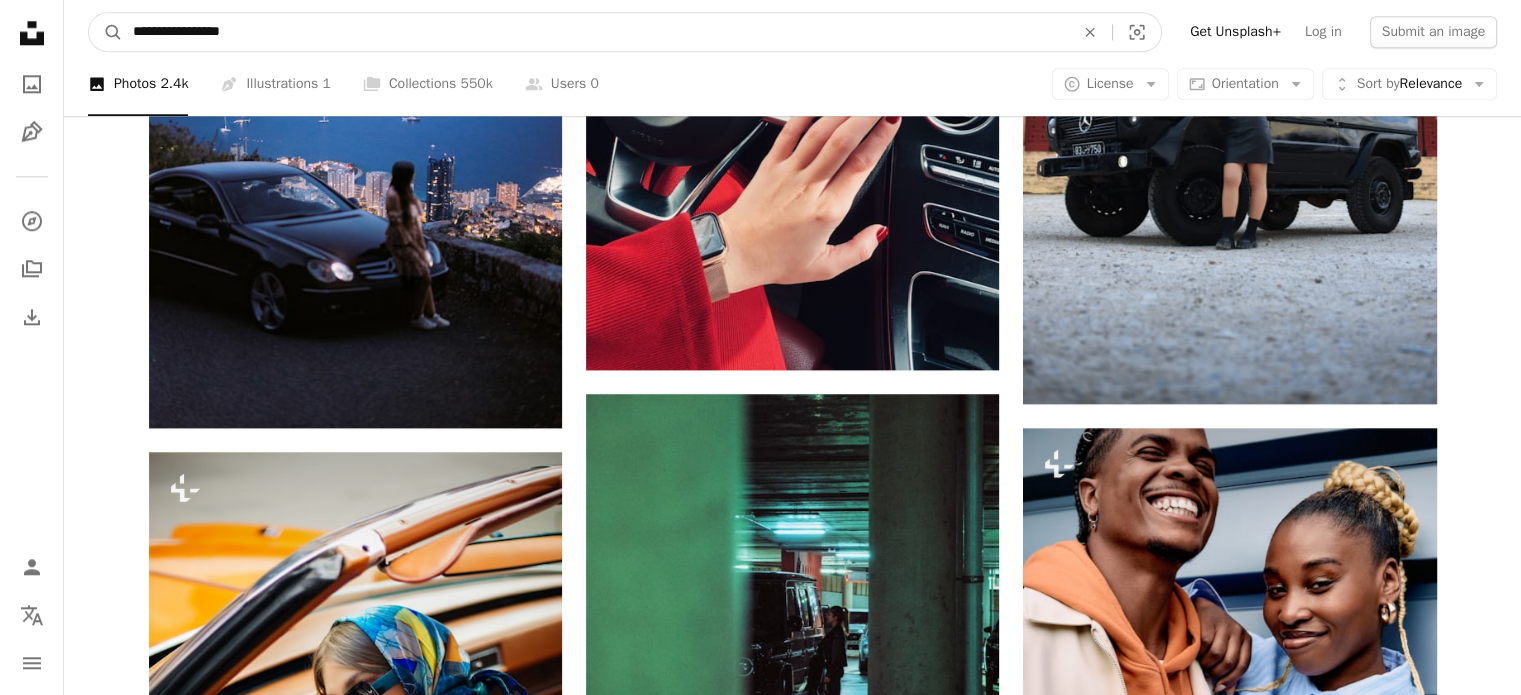 drag, startPoint x: 403, startPoint y: 16, endPoint x: 81, endPoint y: -49, distance: 328.49506 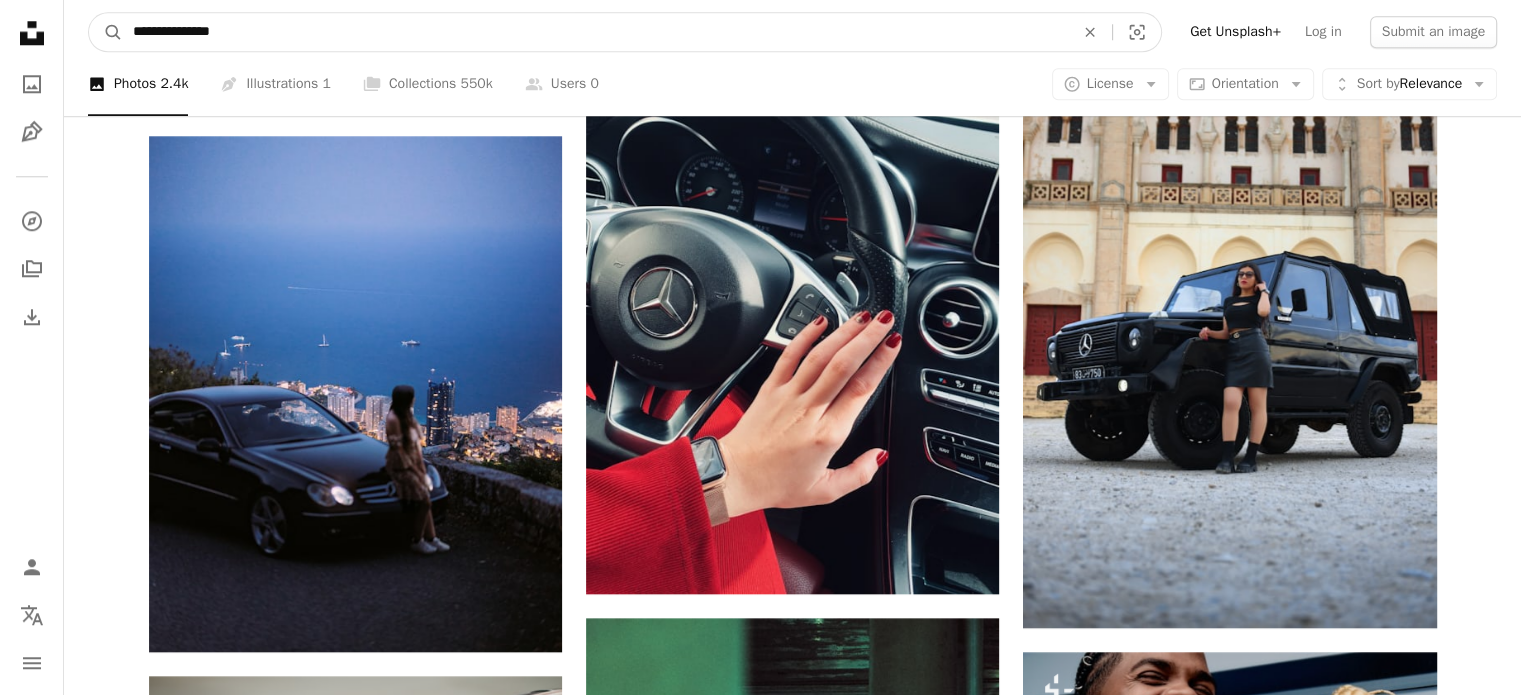 type on "**********" 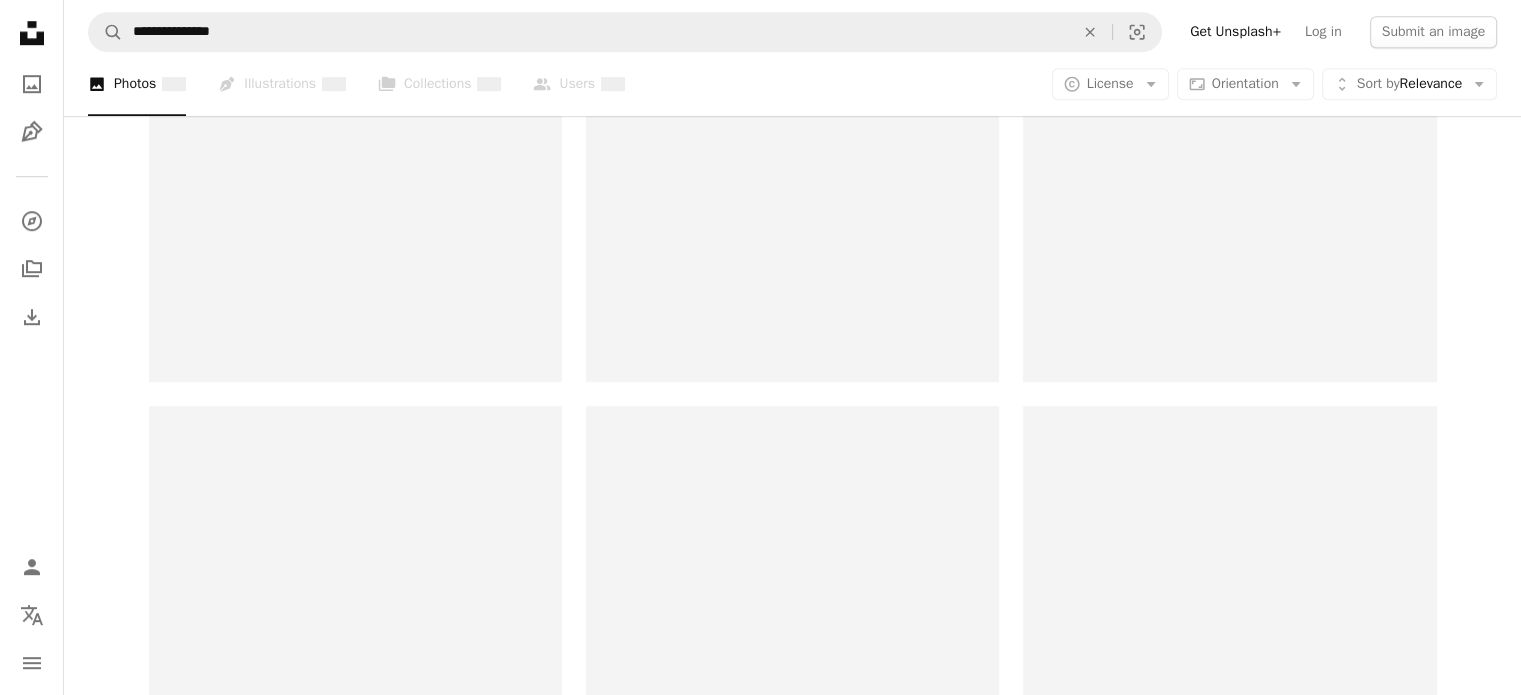 scroll, scrollTop: 0, scrollLeft: 0, axis: both 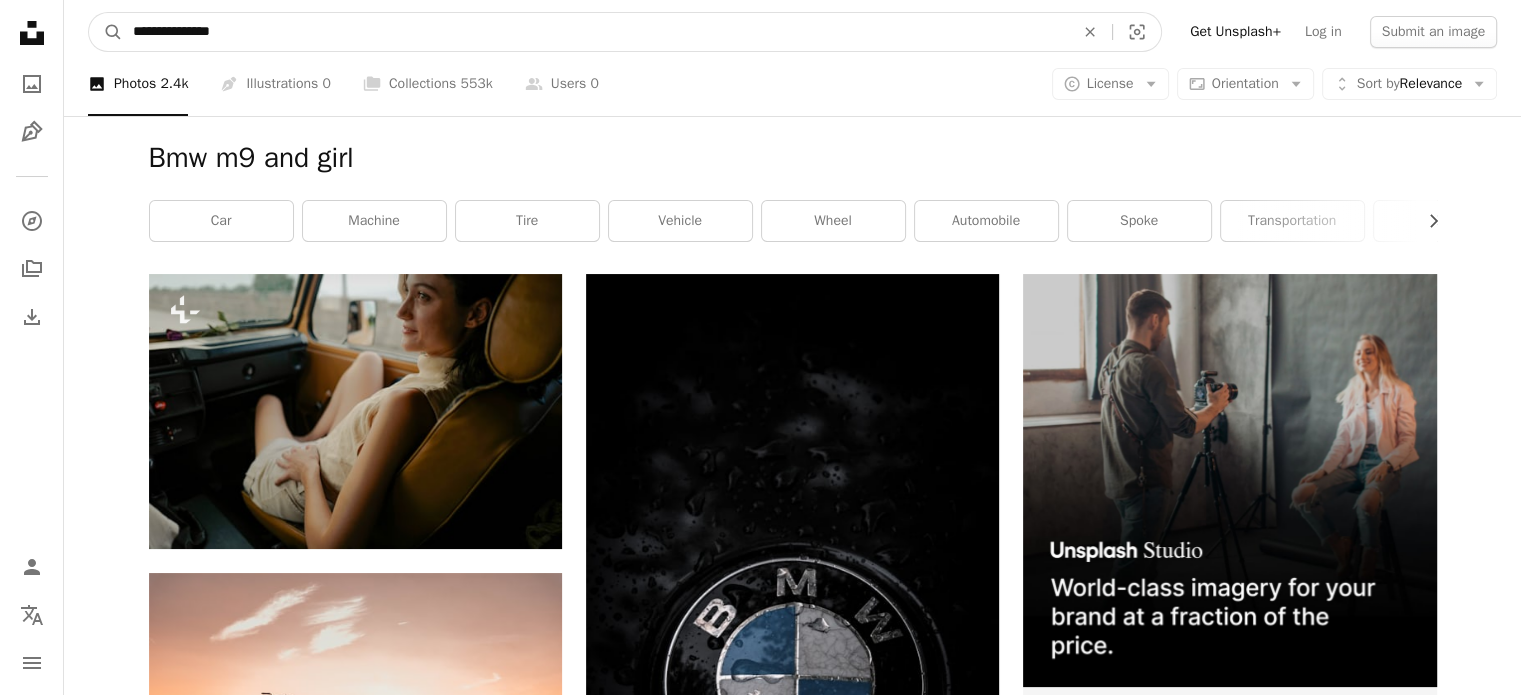 click on "**********" at bounding box center [595, 32] 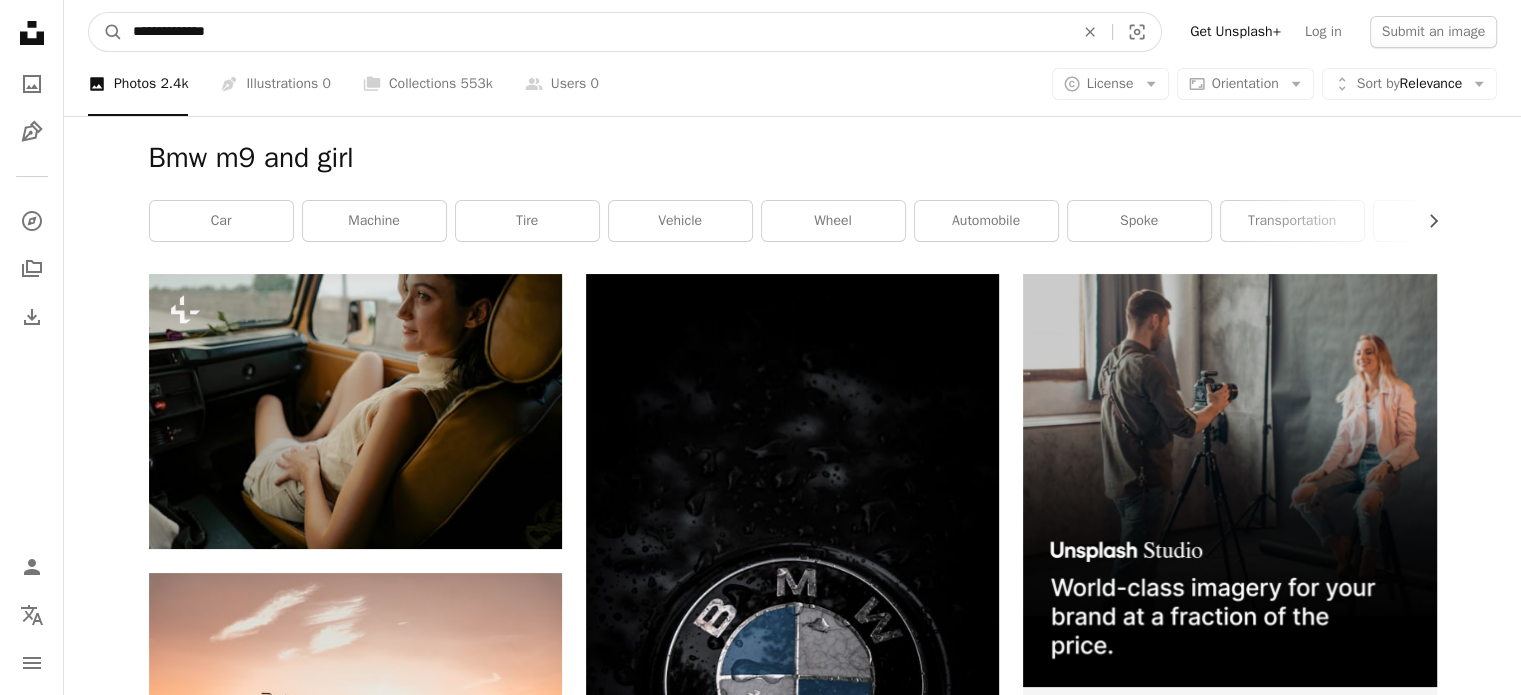 type on "**********" 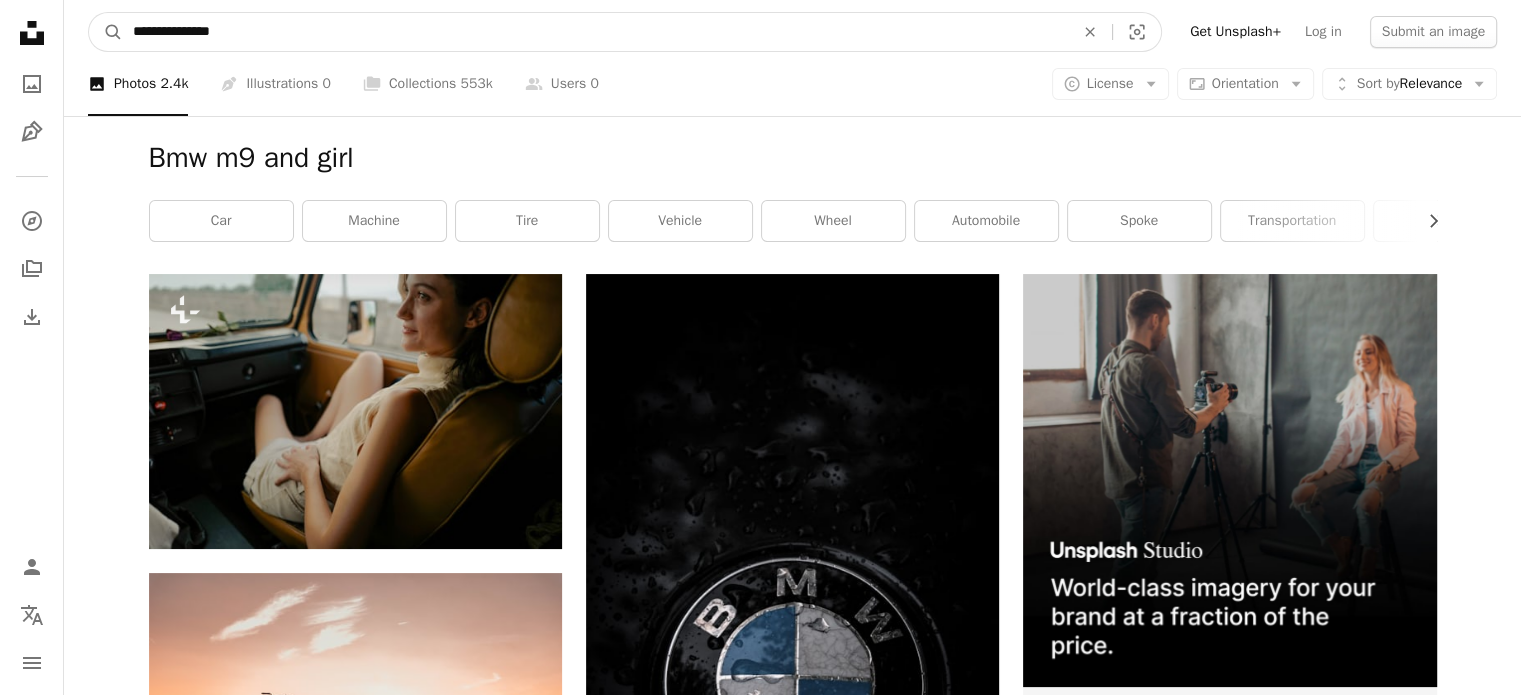 click on "A magnifying glass" at bounding box center (106, 32) 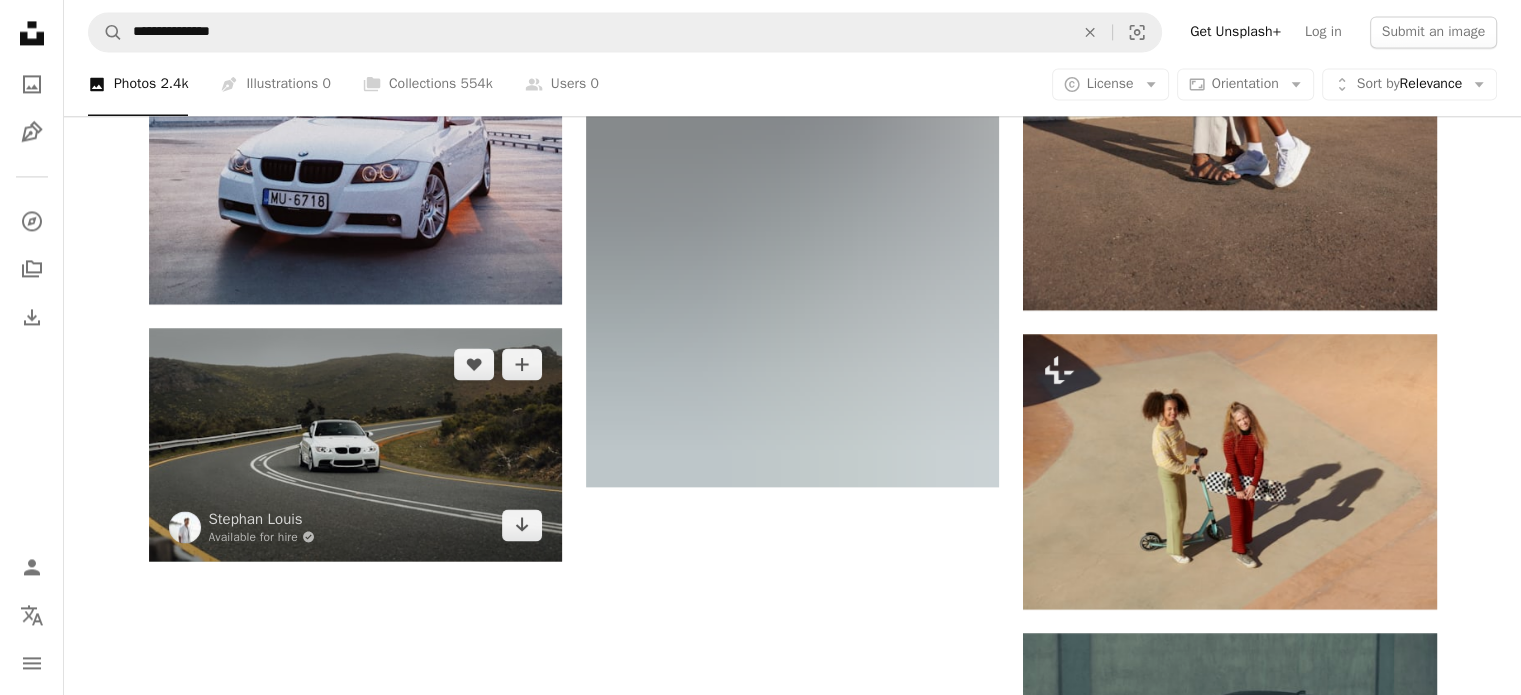 scroll, scrollTop: 3376, scrollLeft: 0, axis: vertical 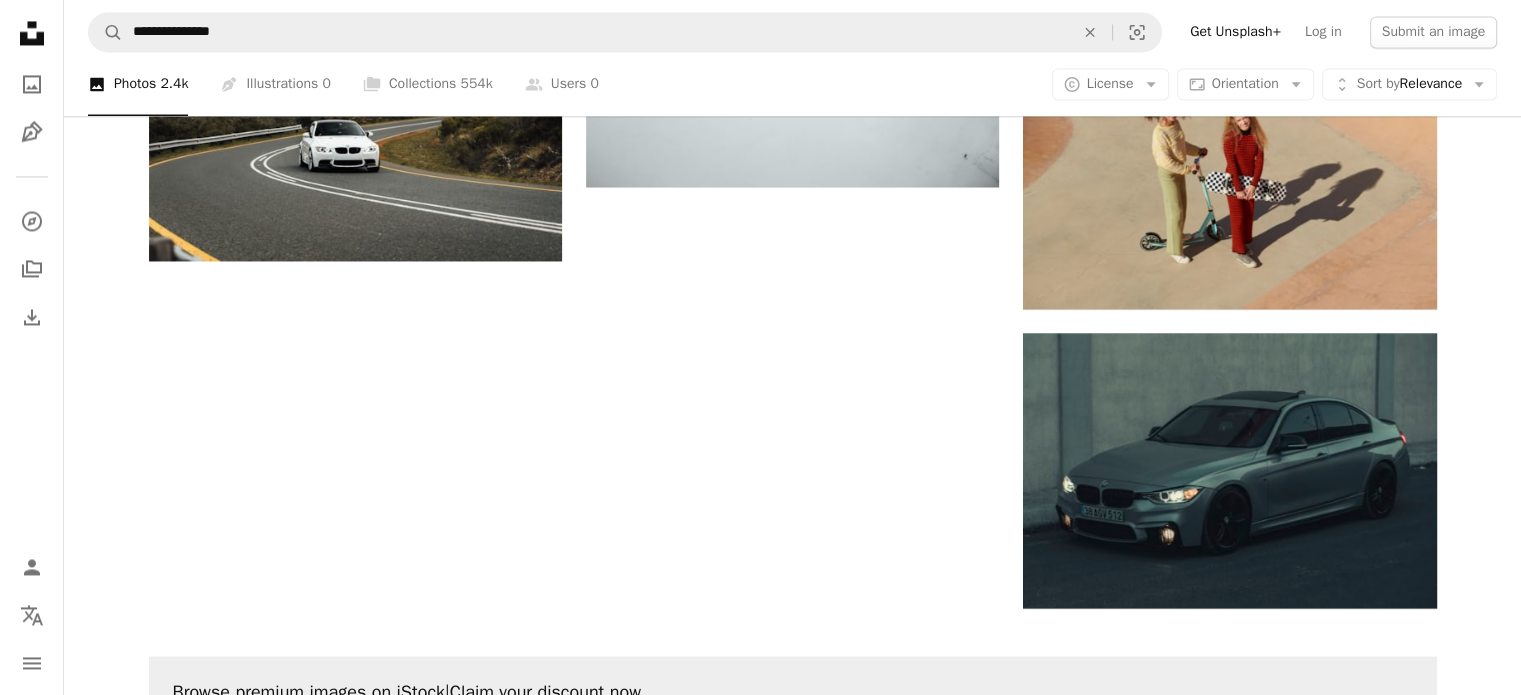 click on "Load more" at bounding box center [793, 1410] 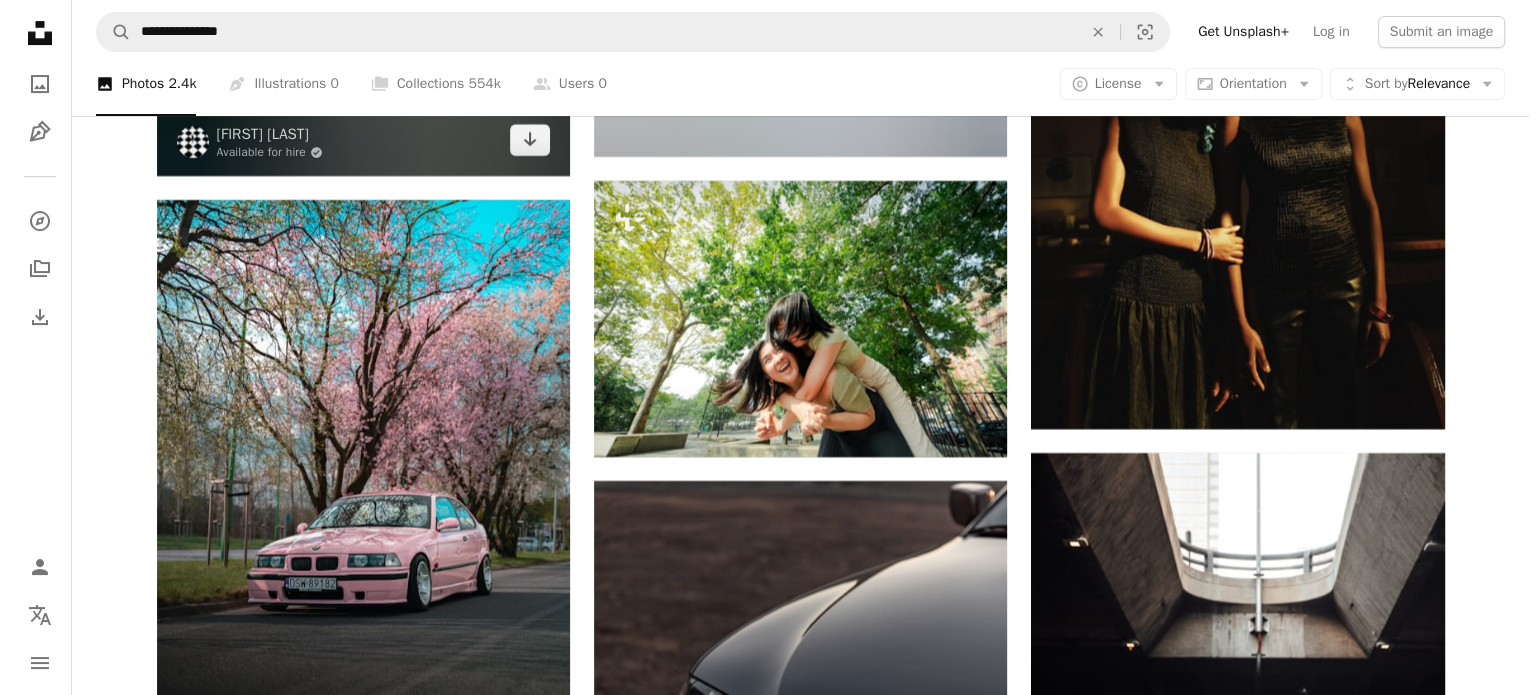 scroll, scrollTop: 8076, scrollLeft: 0, axis: vertical 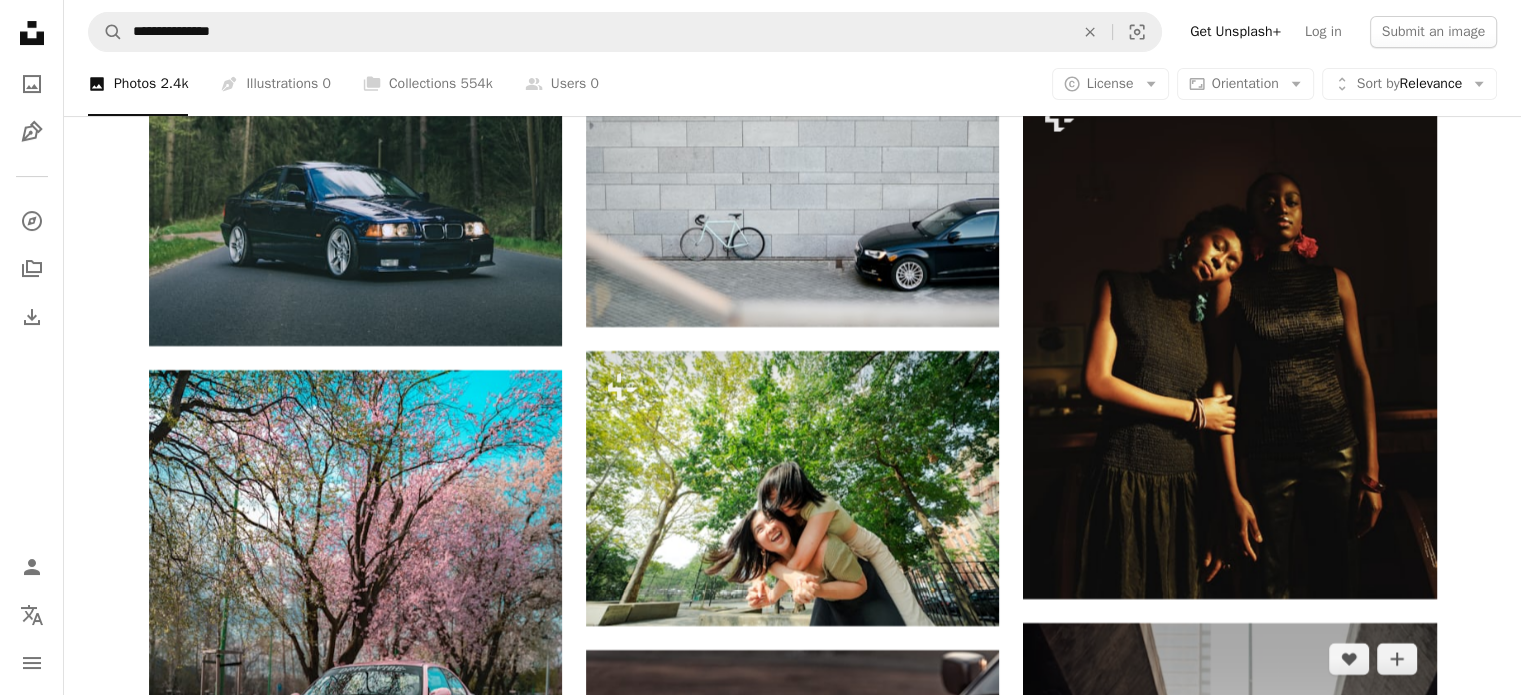 click at bounding box center (1229, 933) 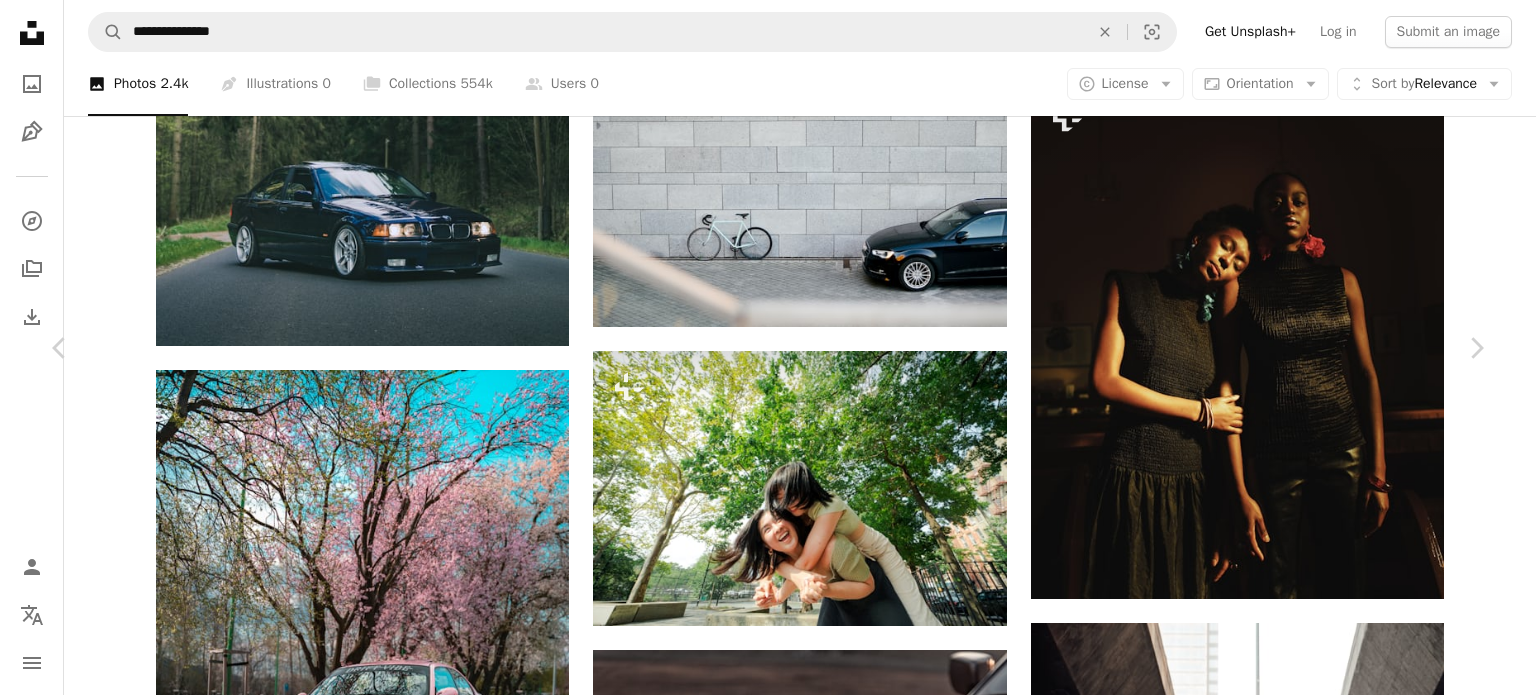 click on "Download free" at bounding box center (1287, 6350) 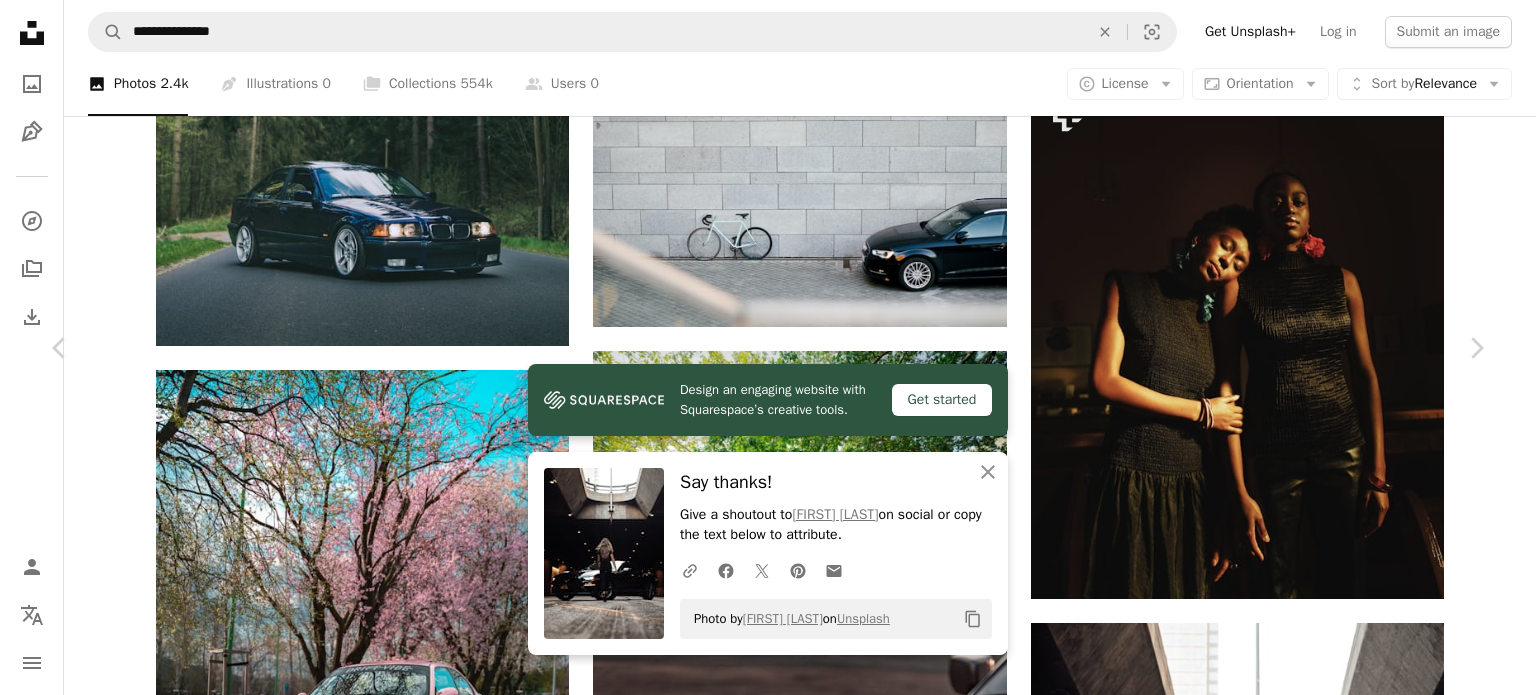 scroll, scrollTop: 1000, scrollLeft: 0, axis: vertical 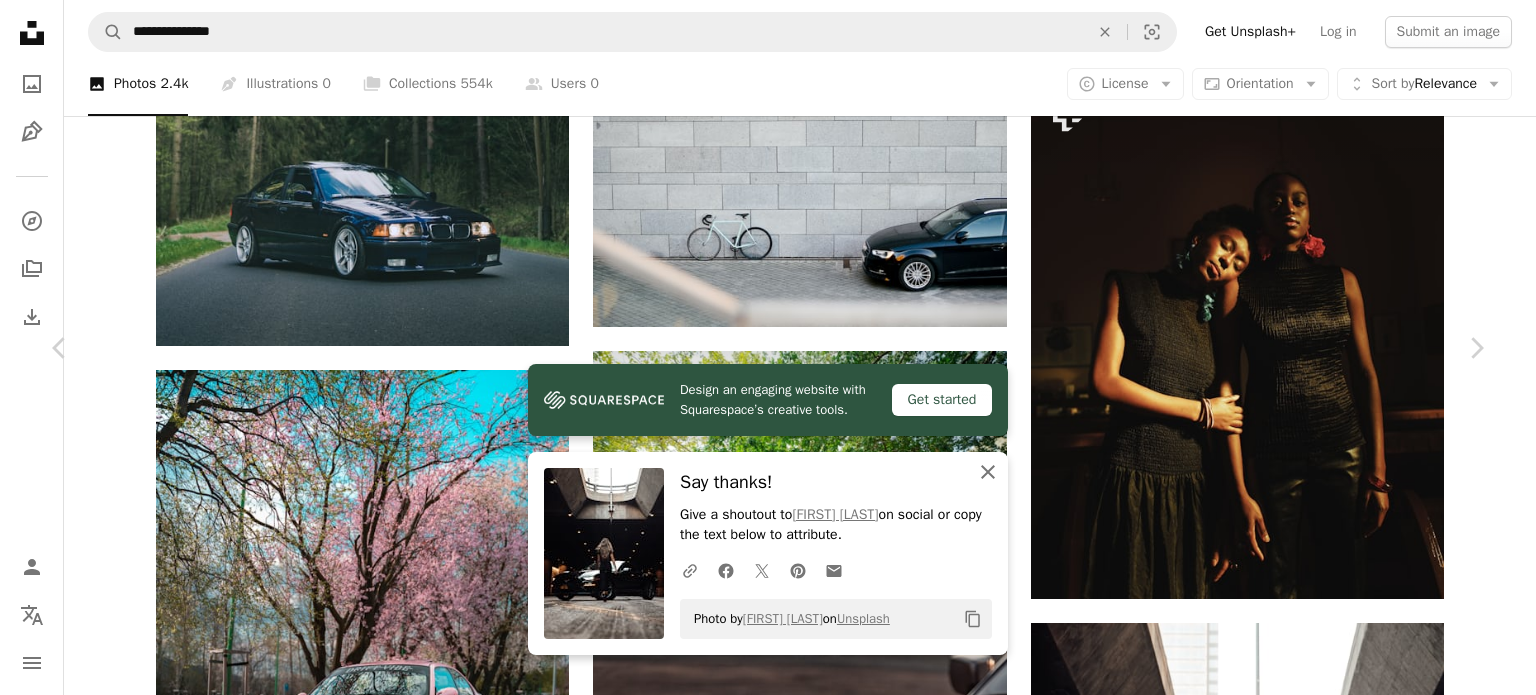 click on "An X shape" 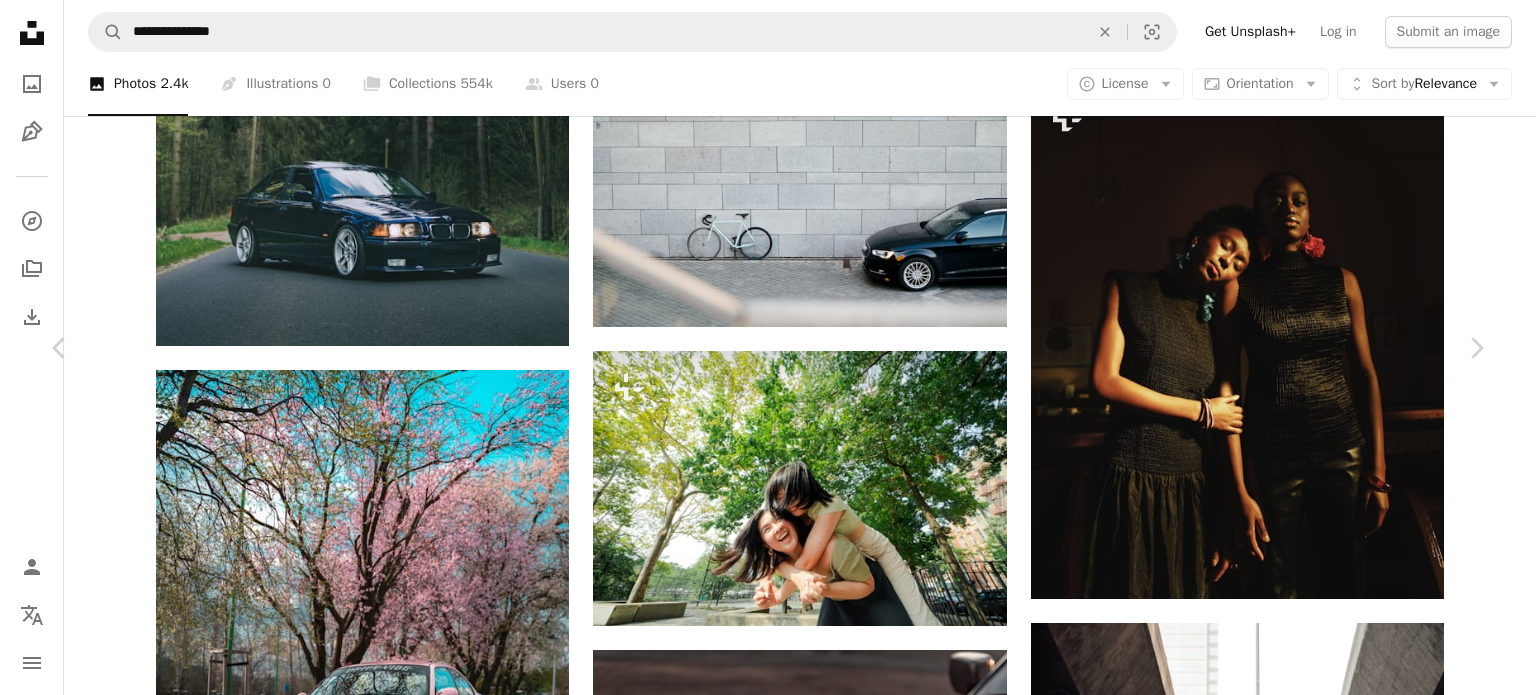 scroll, scrollTop: 10261, scrollLeft: 0, axis: vertical 